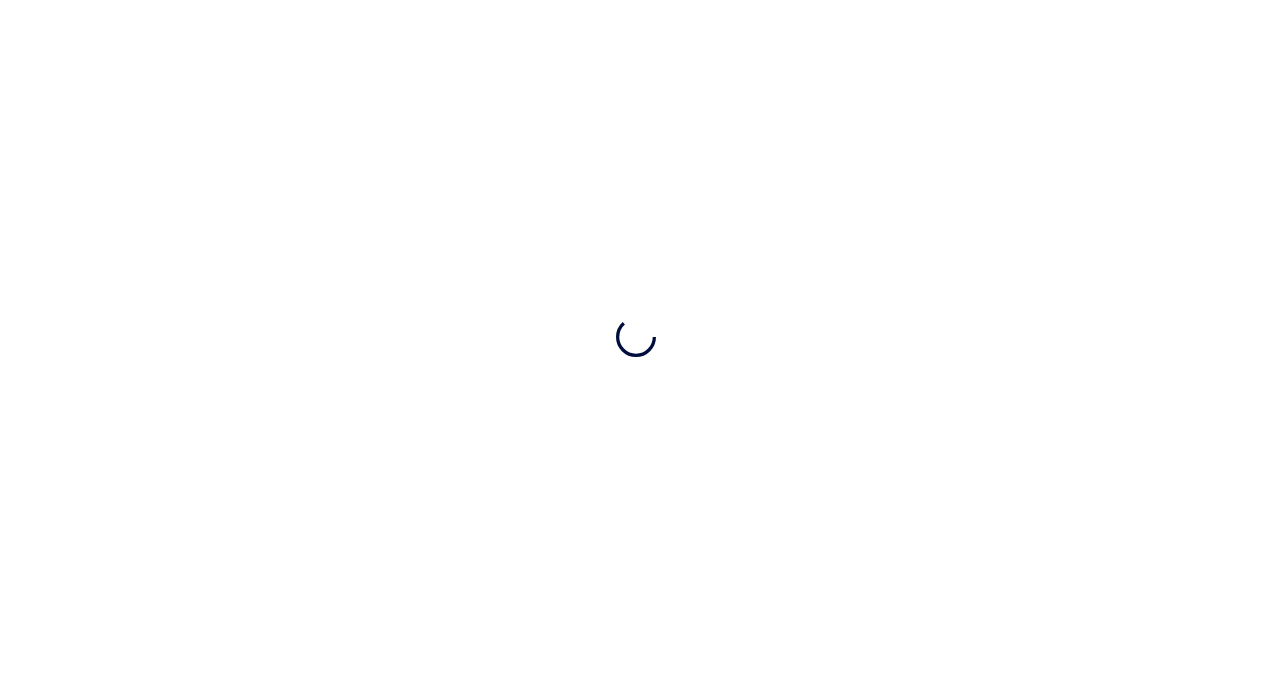 scroll, scrollTop: 0, scrollLeft: 0, axis: both 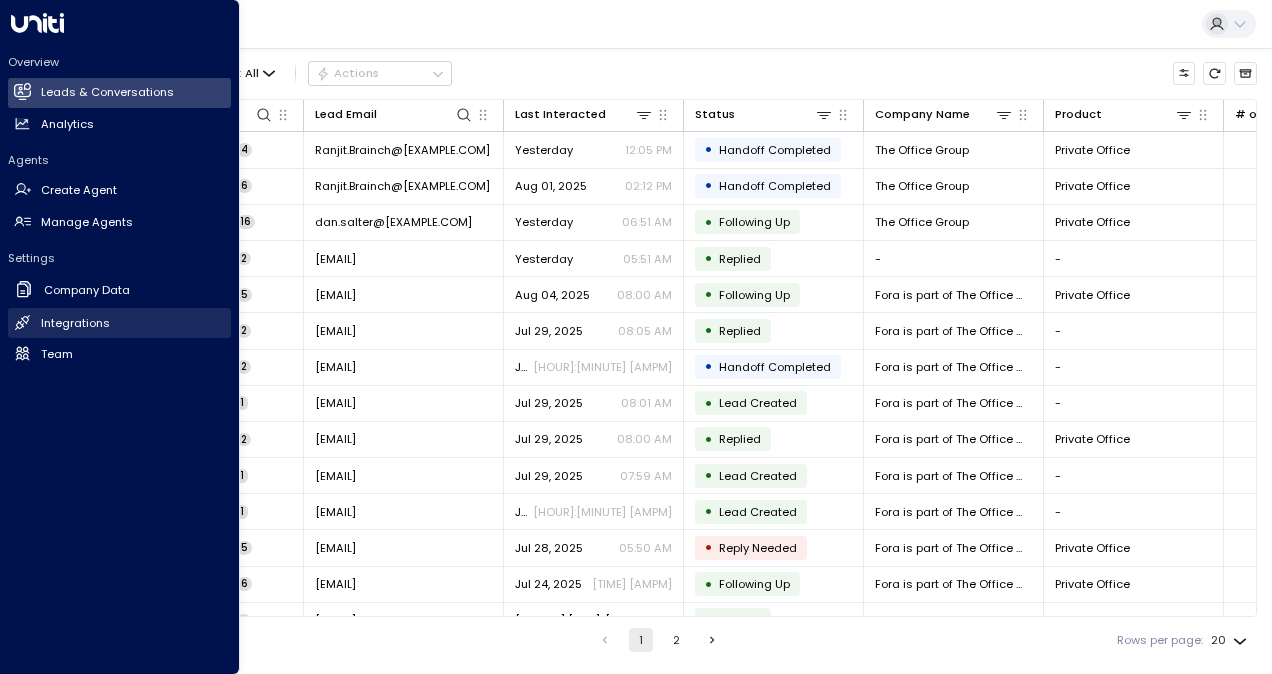click on "Integrations" at bounding box center (75, 323) 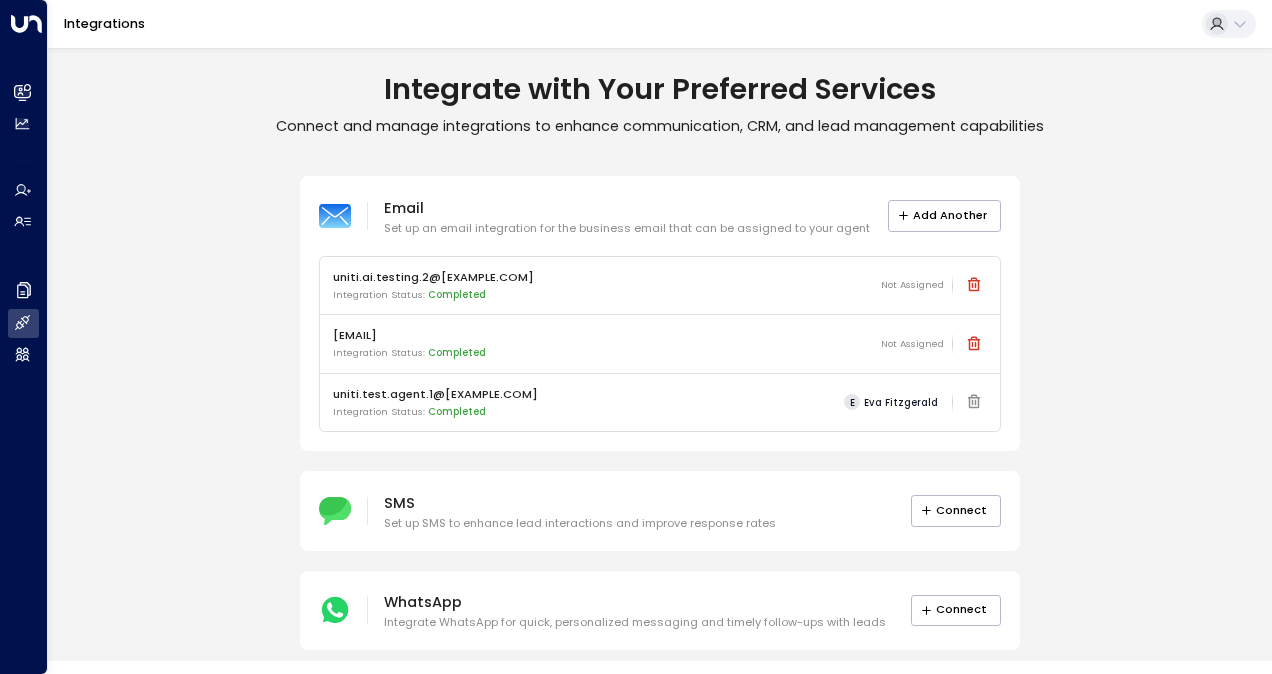 click on "Email Set up an email integration for the business email that can be assigned to your agent Add Another uniti.ai.testing.2@[EXAMPLE.COM] Integration Status:   Completed Not Assigned eva.fitzgerald@[EXAMPLE.COM] Integration Status:   Completed Not Assigned uniti.test.agent.1@[EXAMPLE.COM] Integration Status:   Completed E Eva Fitzgerald SMS Set up SMS to enhance lead interactions and improve response rates Connect WhatsApp Integrate WhatsApp for quick, personalized messaging and timely follow-ups with leads Connect" at bounding box center (660, 412) 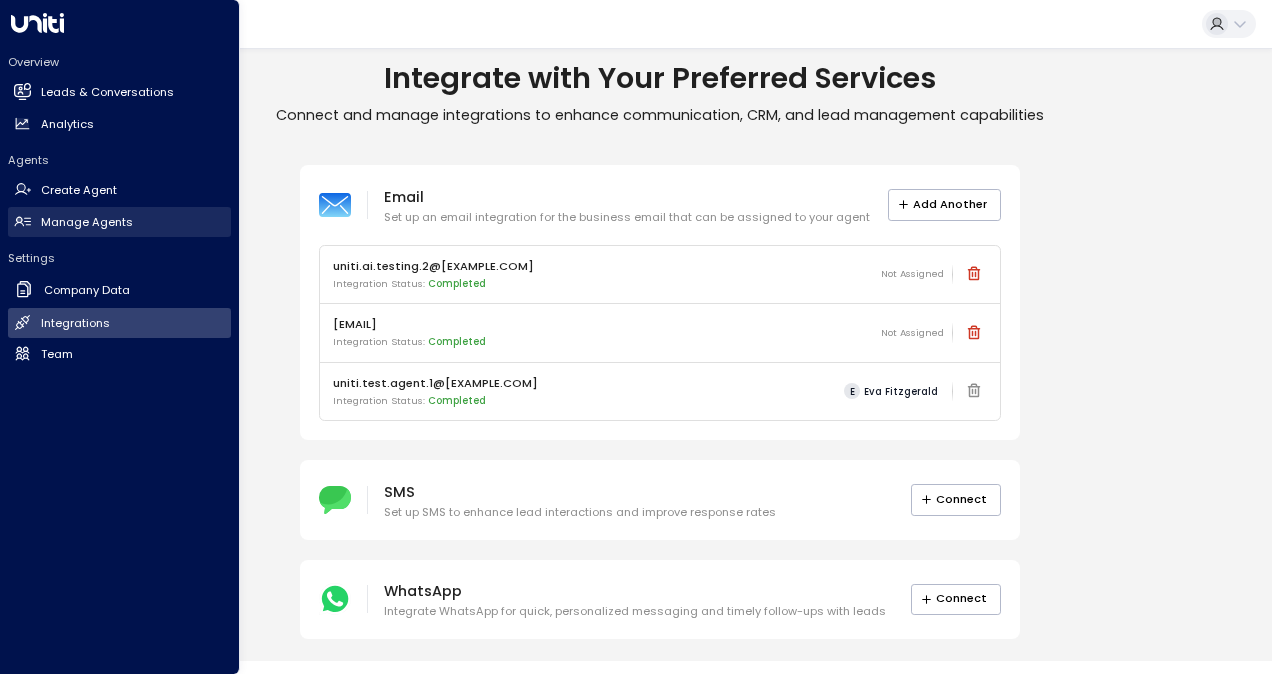 click on "Manage Agents" at bounding box center [87, 222] 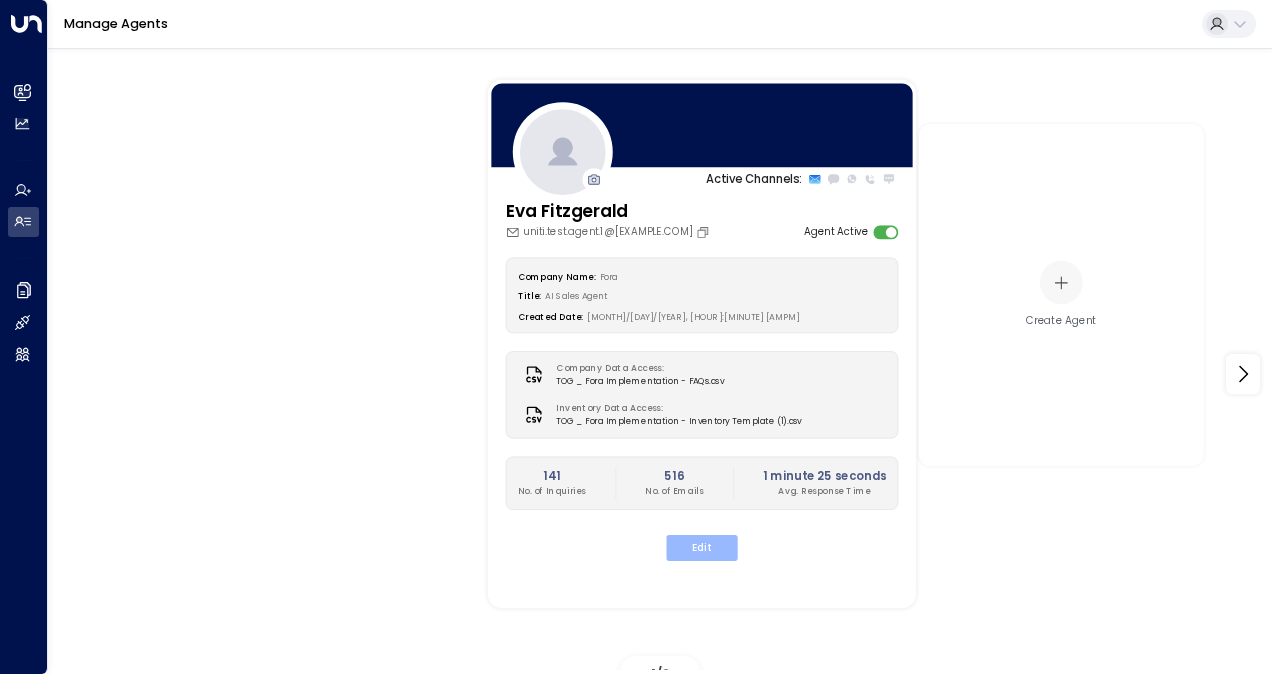 click on "Edit" at bounding box center (701, 548) 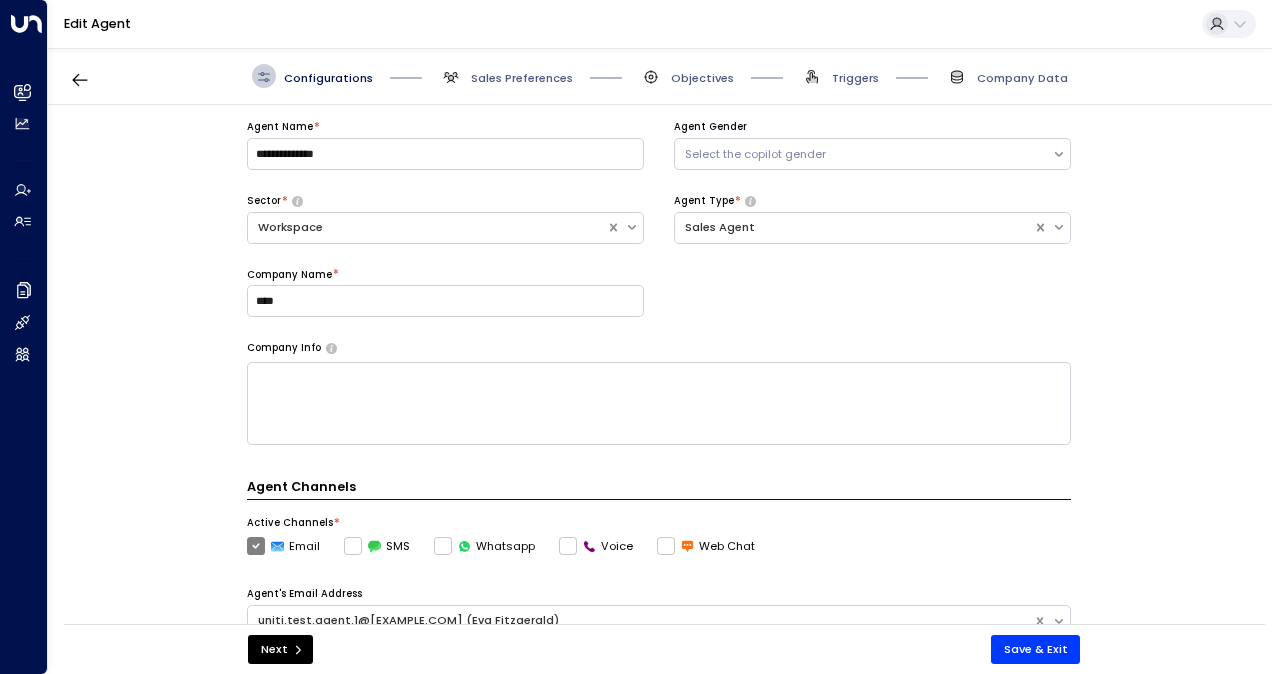 scroll, scrollTop: 0, scrollLeft: 0, axis: both 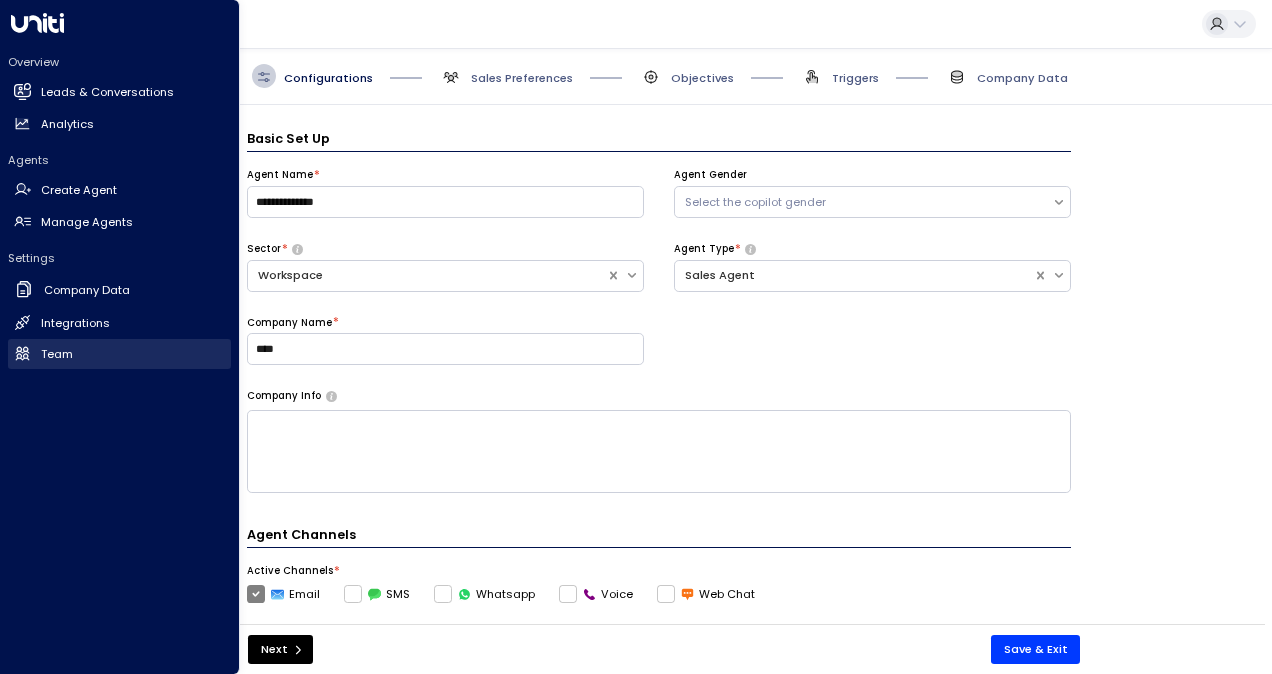 click on "Team Team" at bounding box center (119, 354) 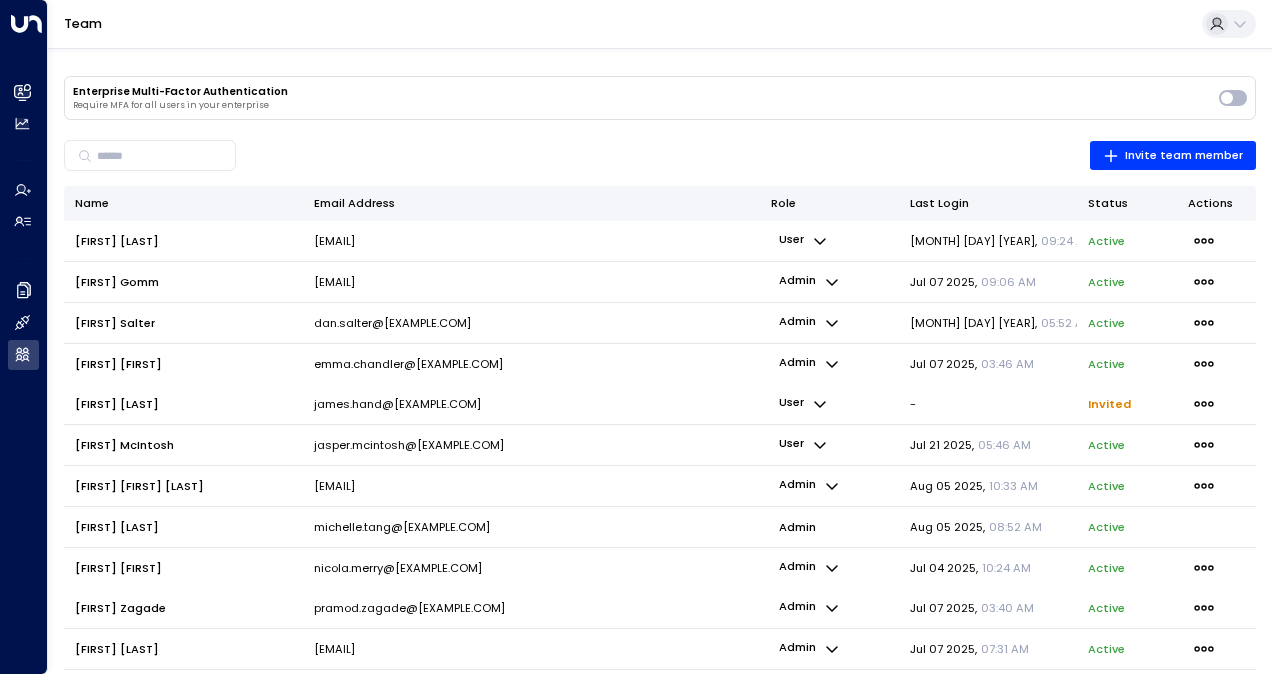 scroll, scrollTop: 56, scrollLeft: 0, axis: vertical 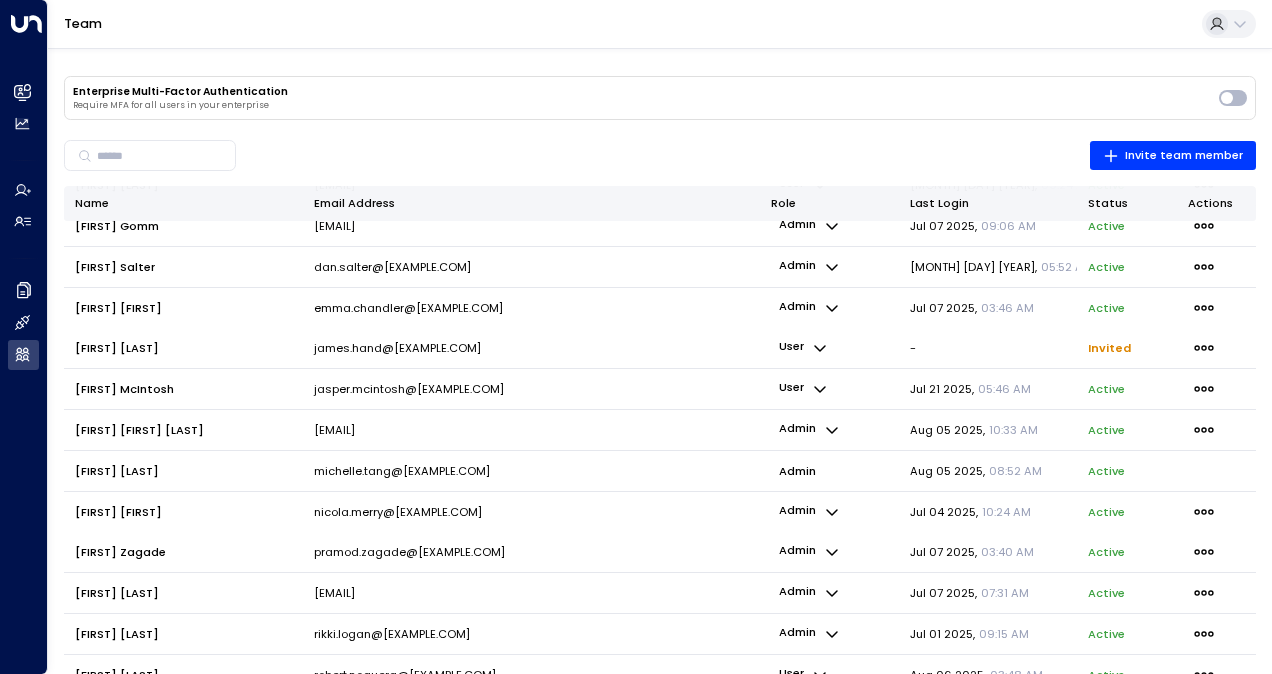 click on "user" at bounding box center (803, 675) 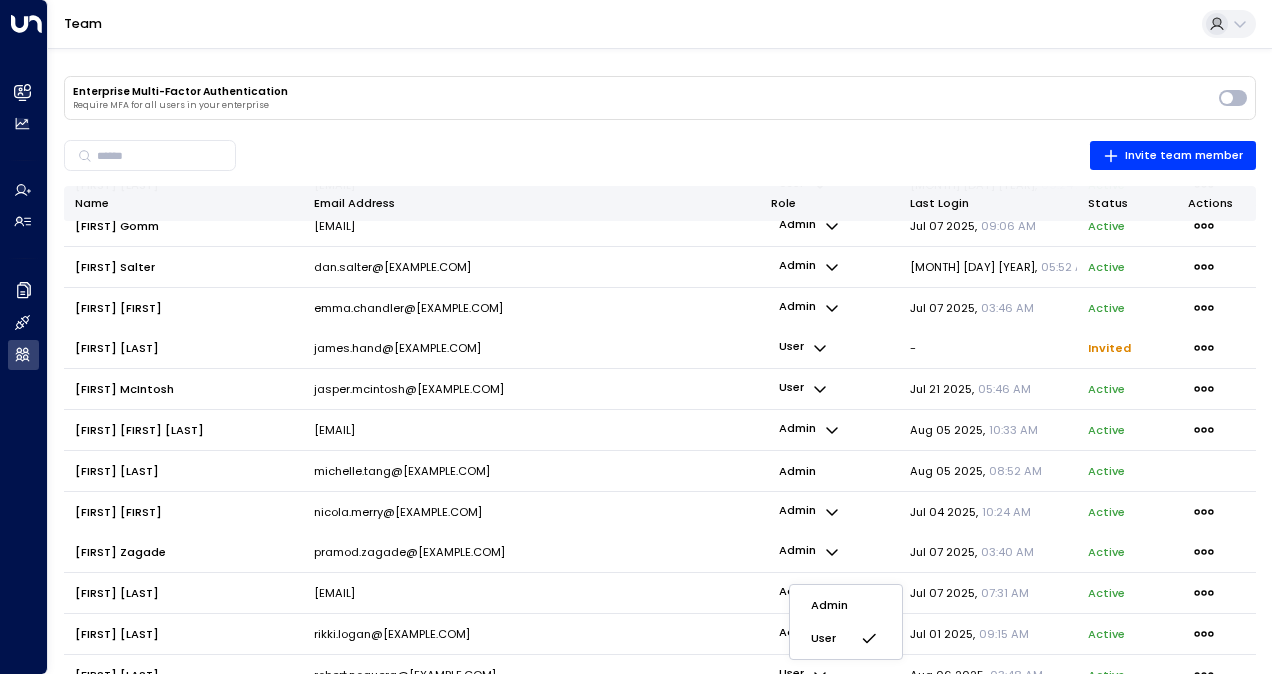 scroll, scrollTop: 12, scrollLeft: 0, axis: vertical 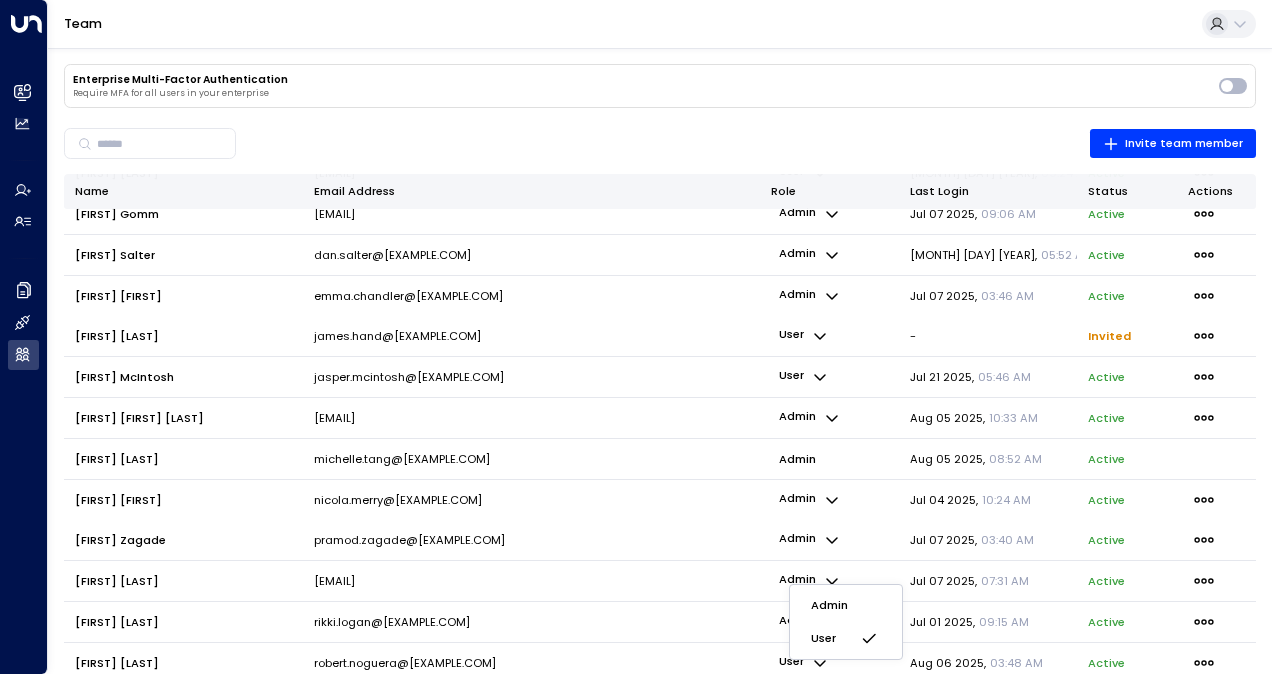 click on "Admin" at bounding box center (829, 605) 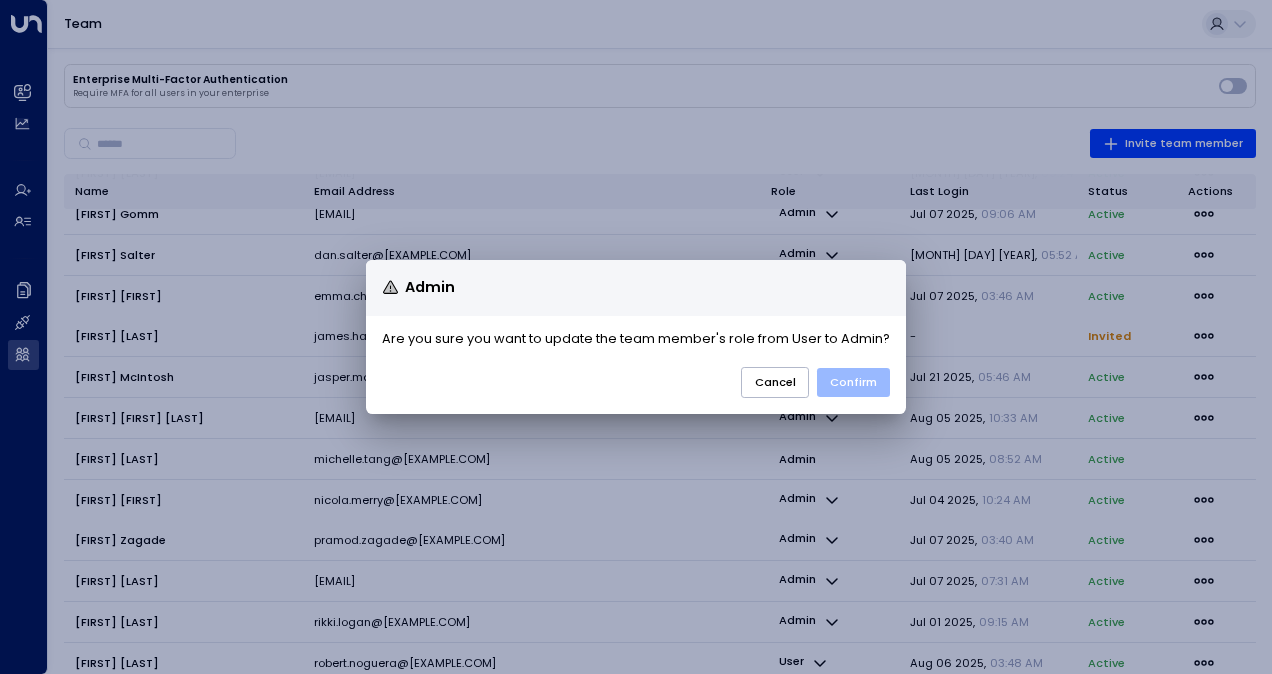 click on "Confirm" at bounding box center (853, 382) 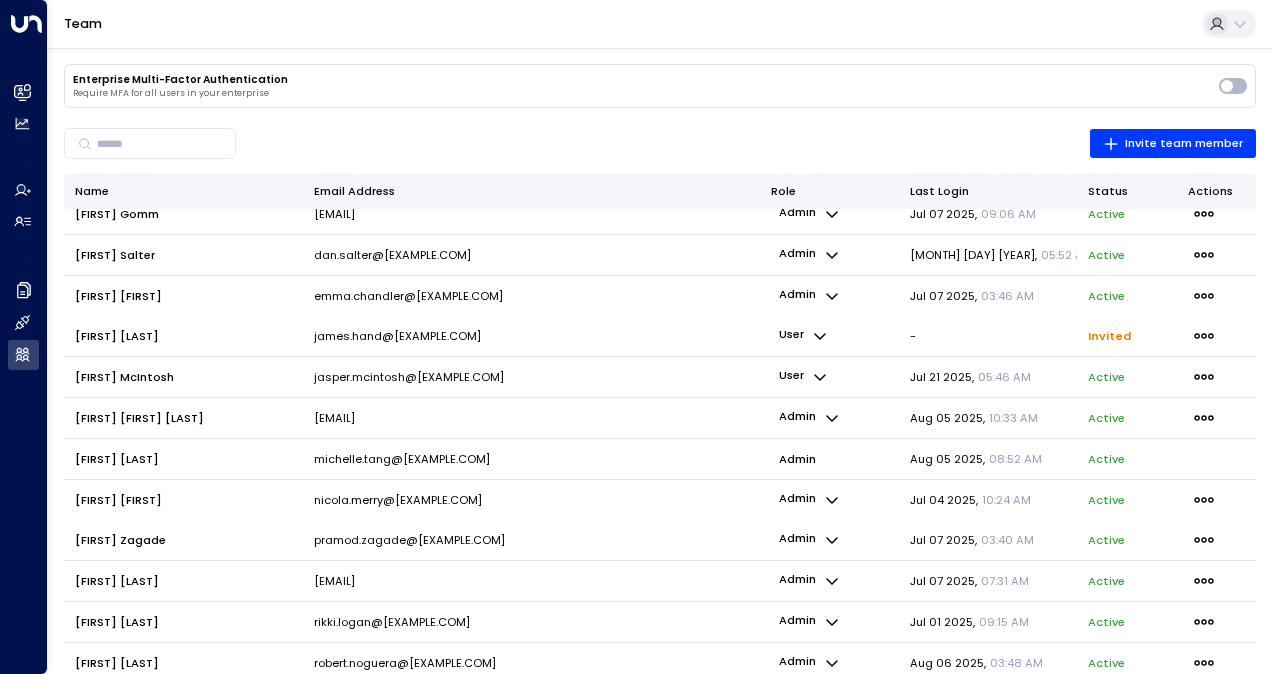 click on "user" at bounding box center [803, 377] 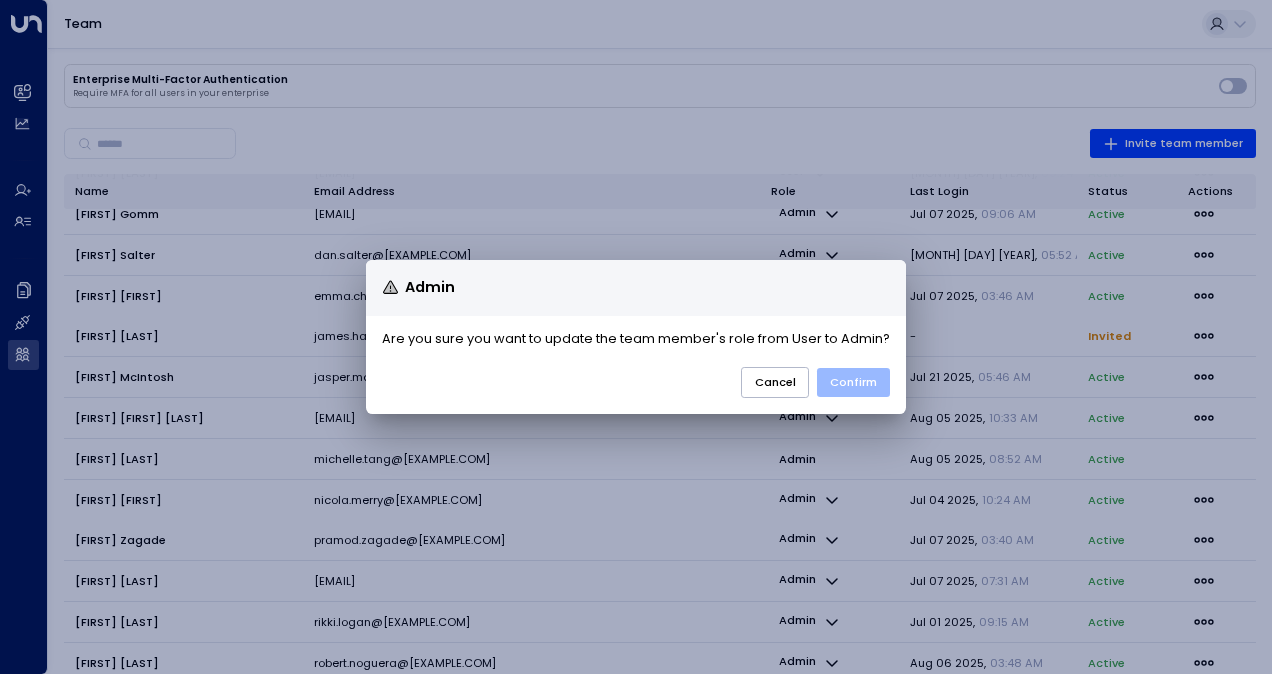 click on "Confirm" at bounding box center (853, 382) 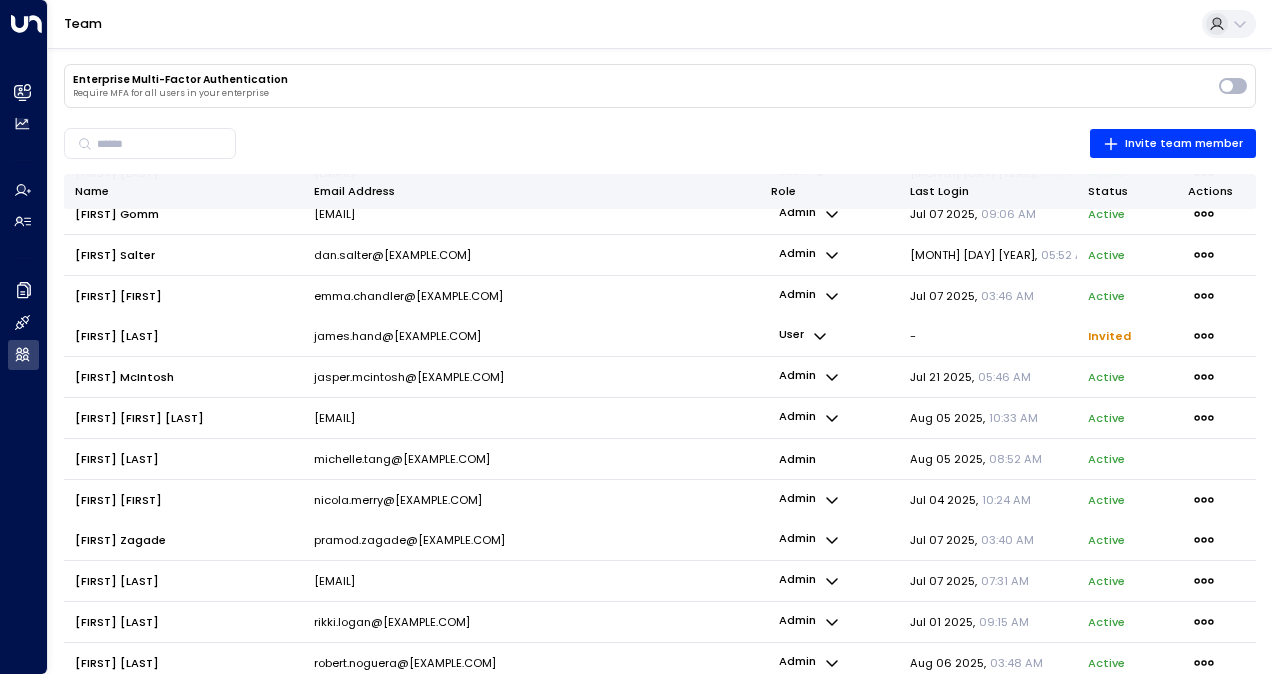 click on "user" at bounding box center [803, 337] 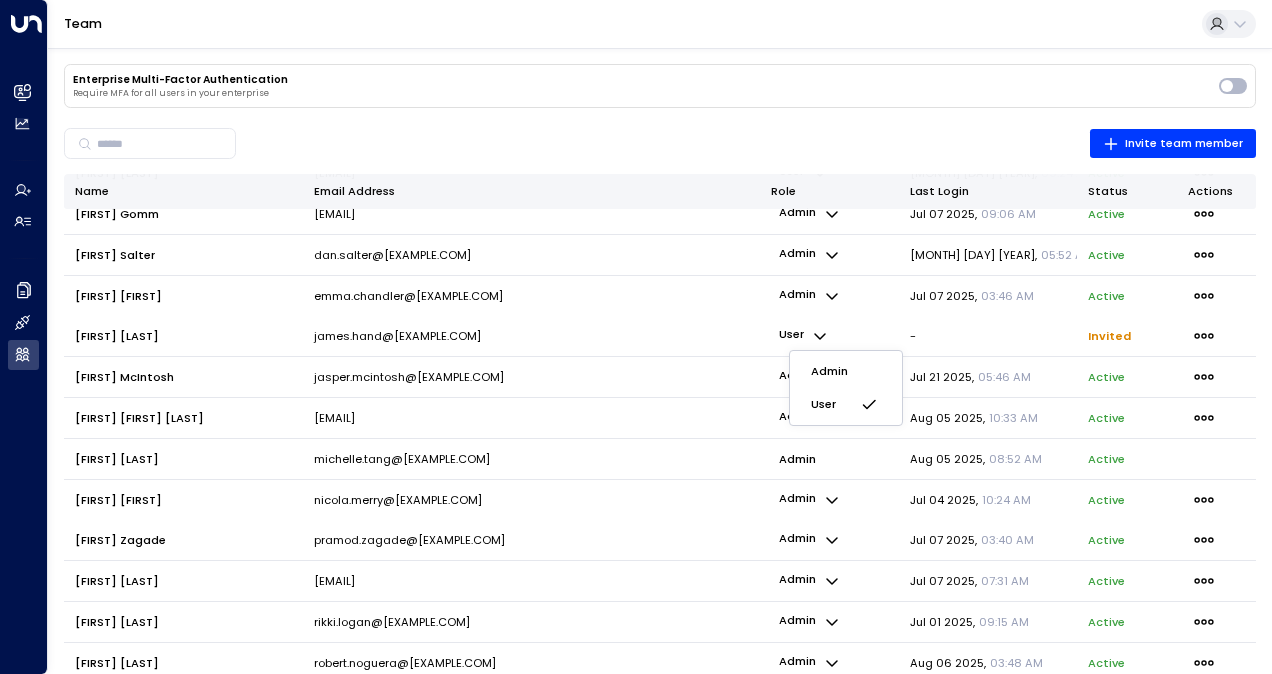 click on "Admin" at bounding box center (846, 371) 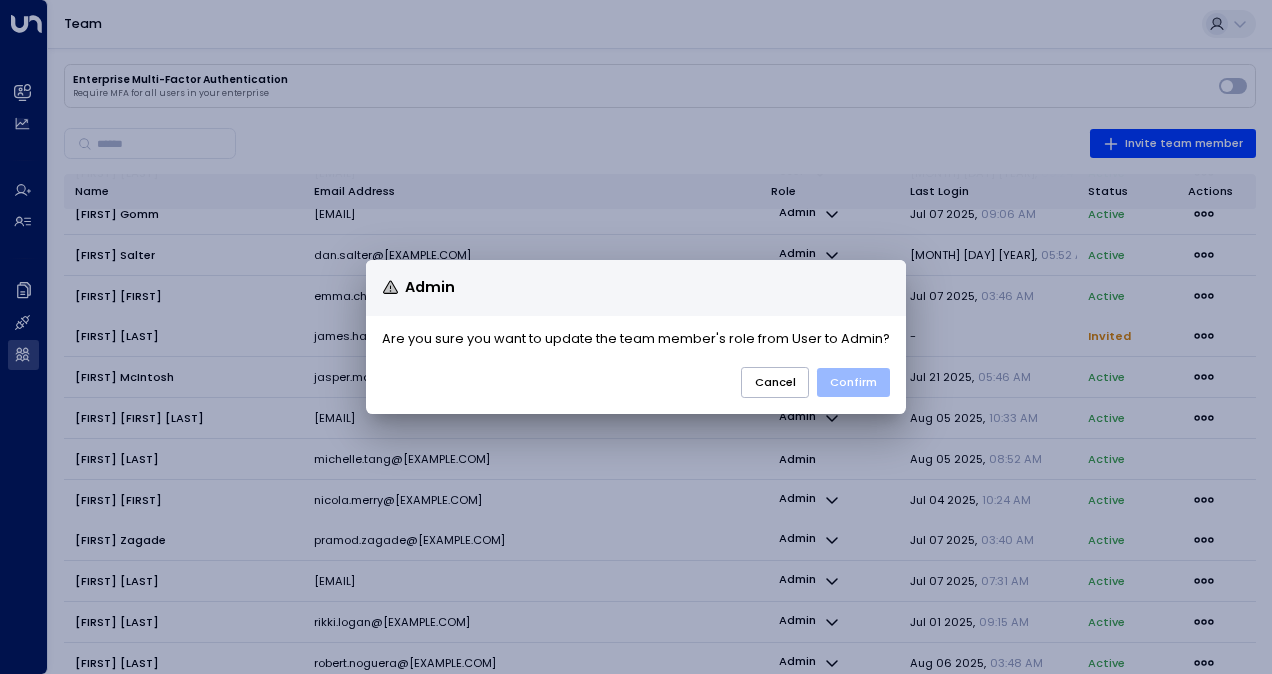 drag, startPoint x: 836, startPoint y: 376, endPoint x: 846, endPoint y: 371, distance: 11.18034 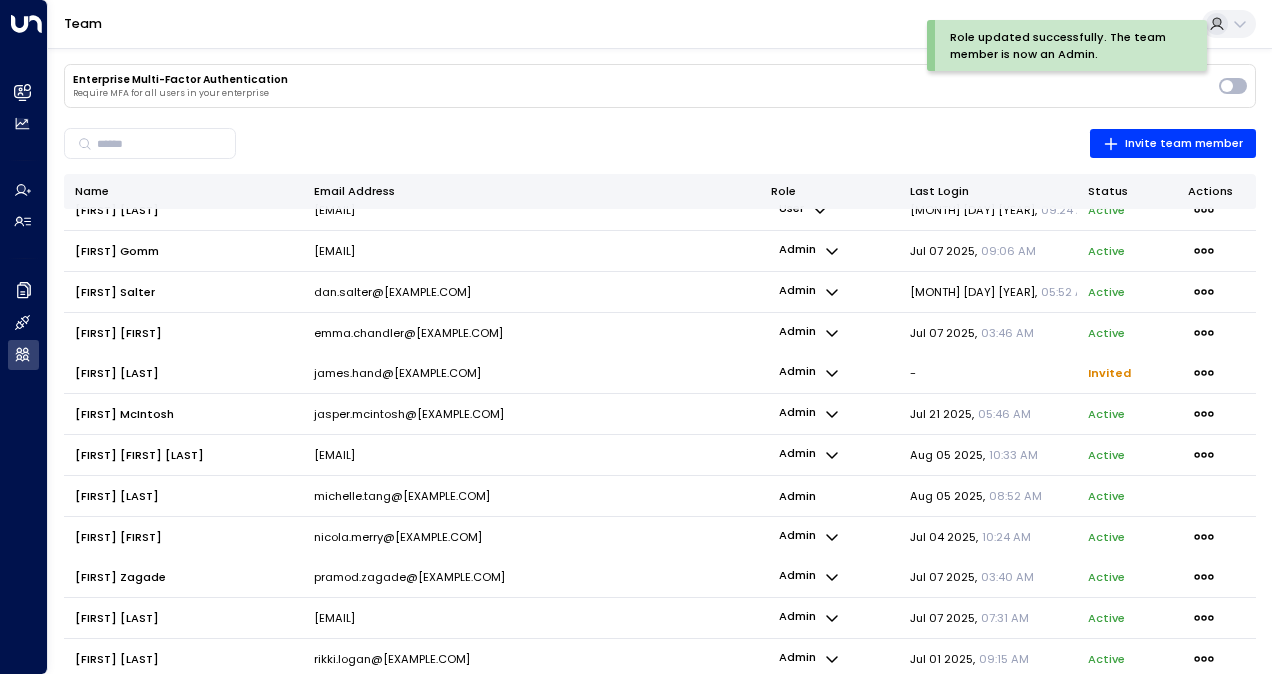 scroll, scrollTop: 0, scrollLeft: 0, axis: both 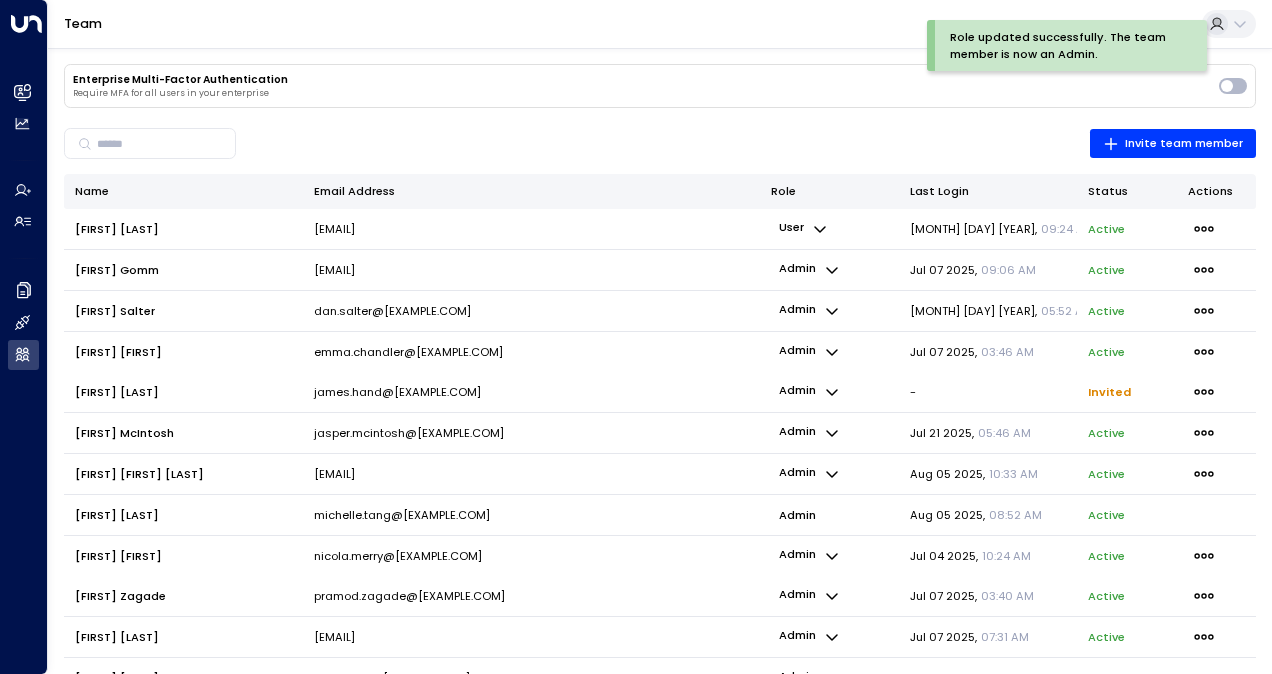 click 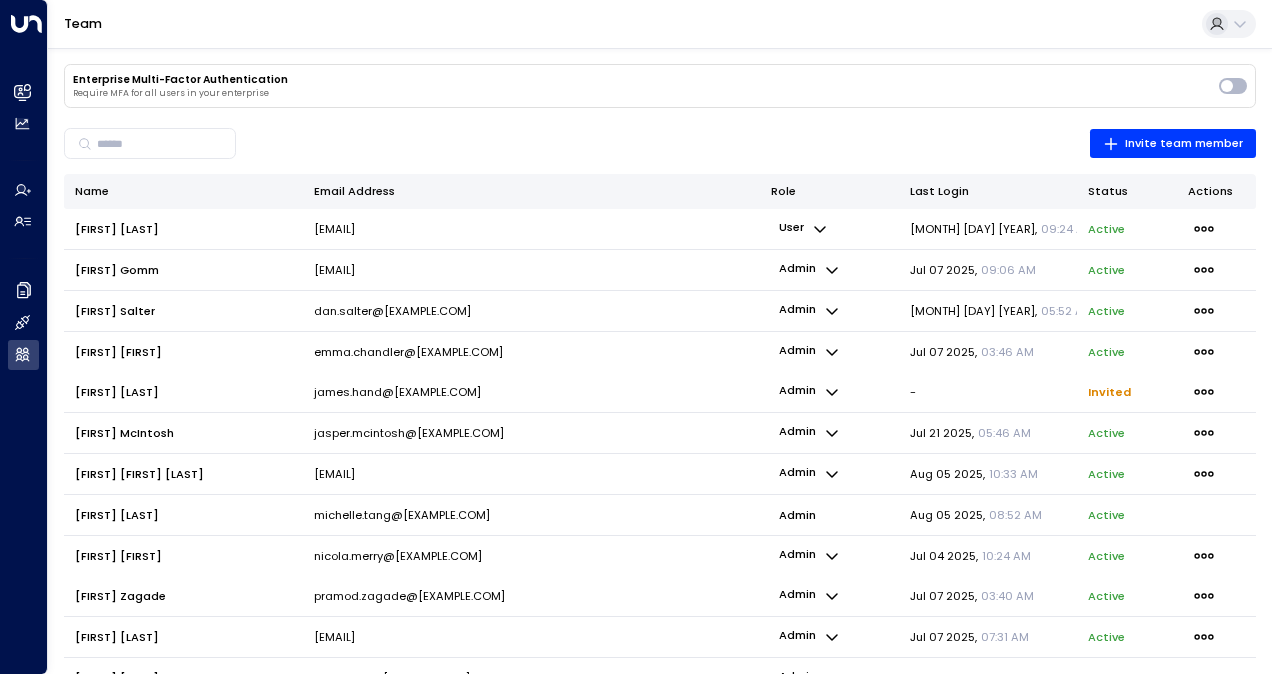 click on "Admin" at bounding box center [831, 255] 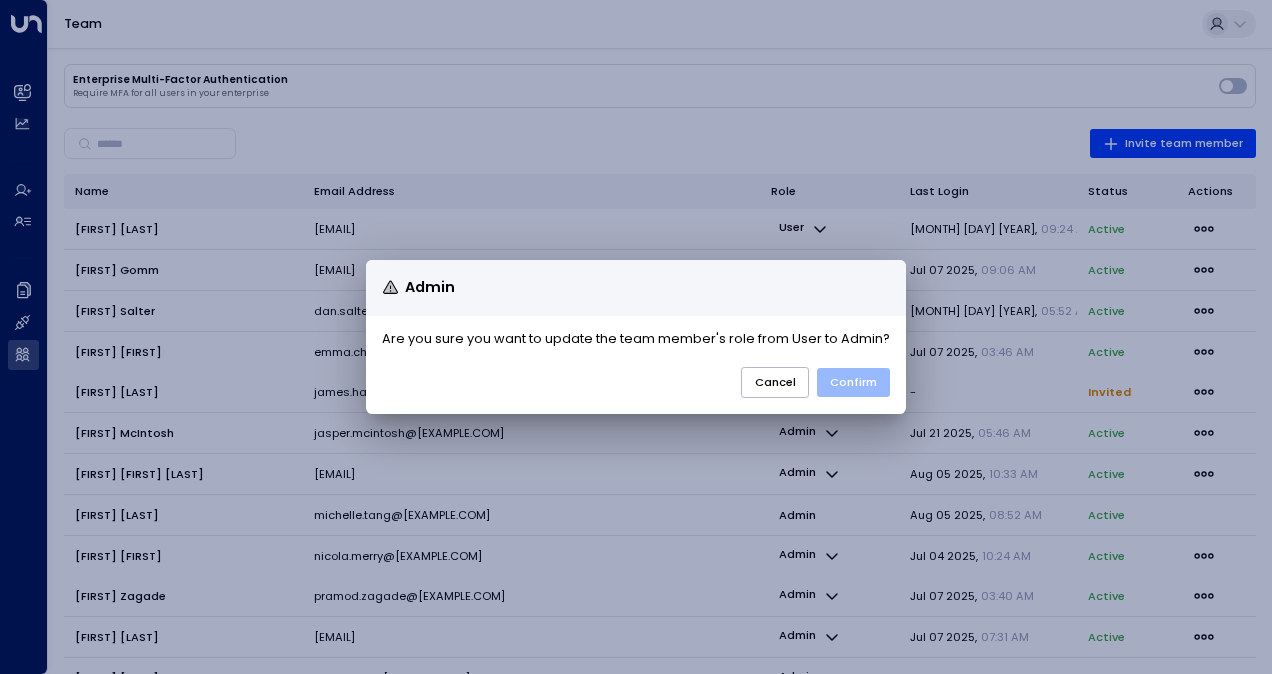 click on "Confirm" at bounding box center (853, 382) 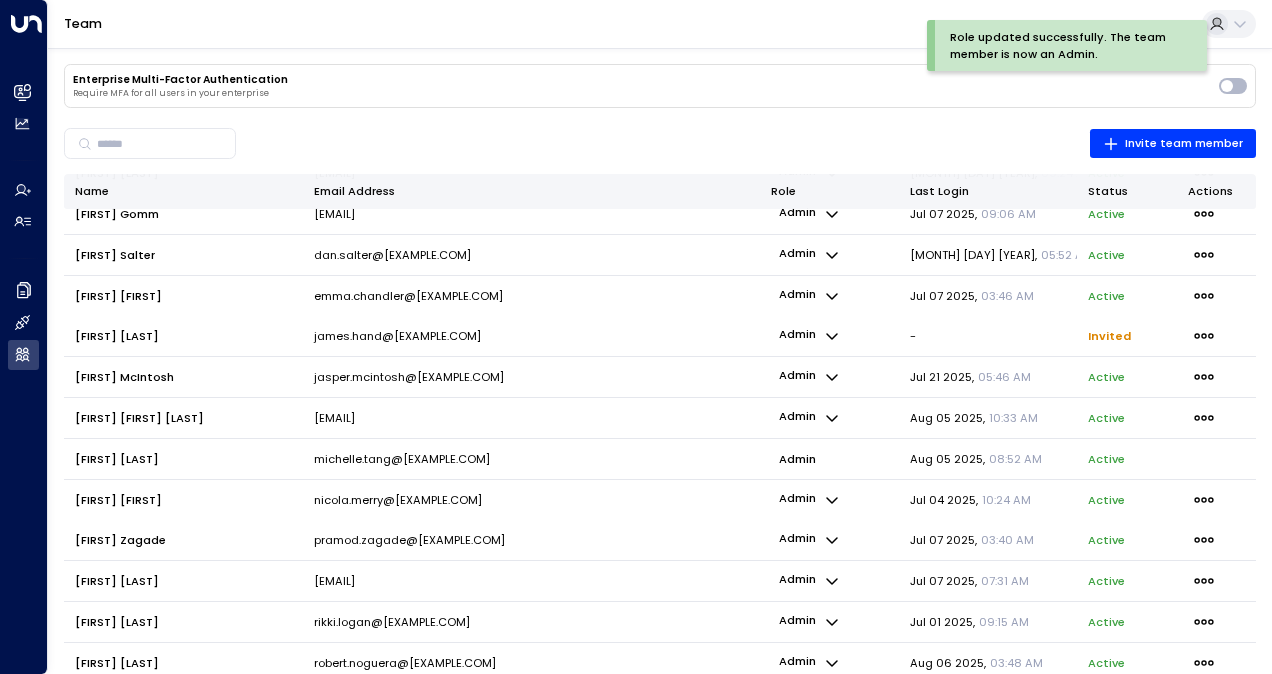 scroll, scrollTop: 0, scrollLeft: 0, axis: both 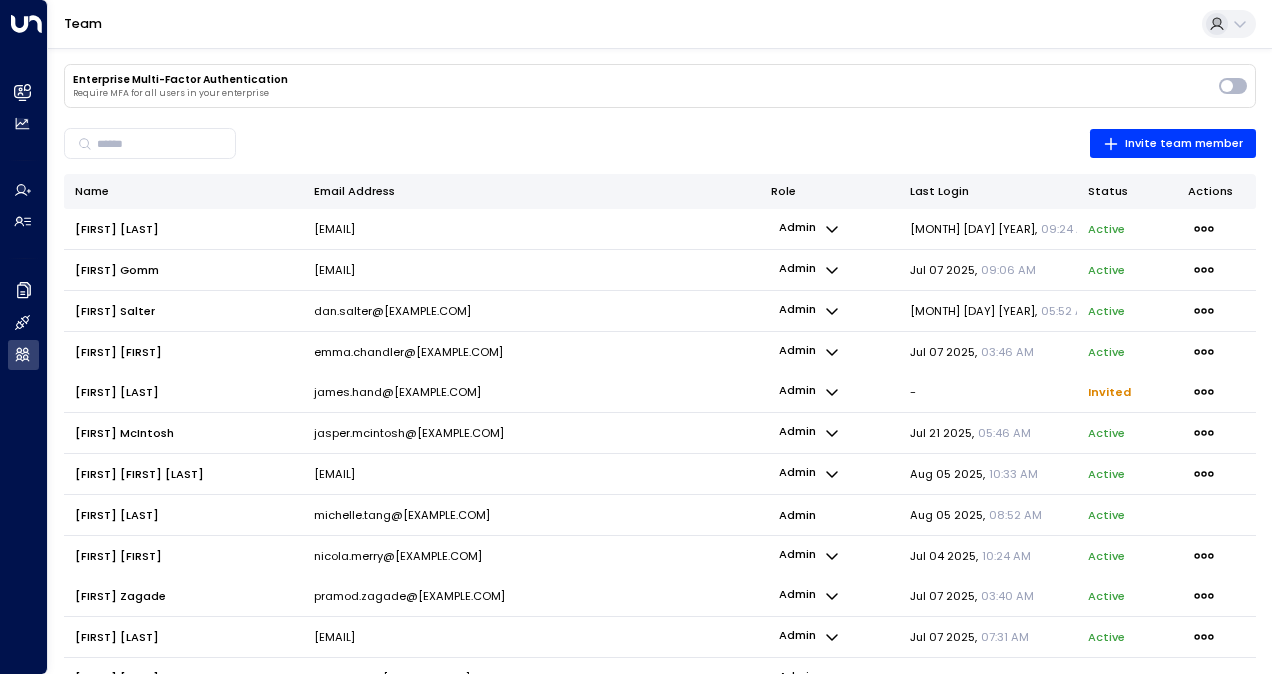 click on "​  Invite team member" at bounding box center (660, 144) 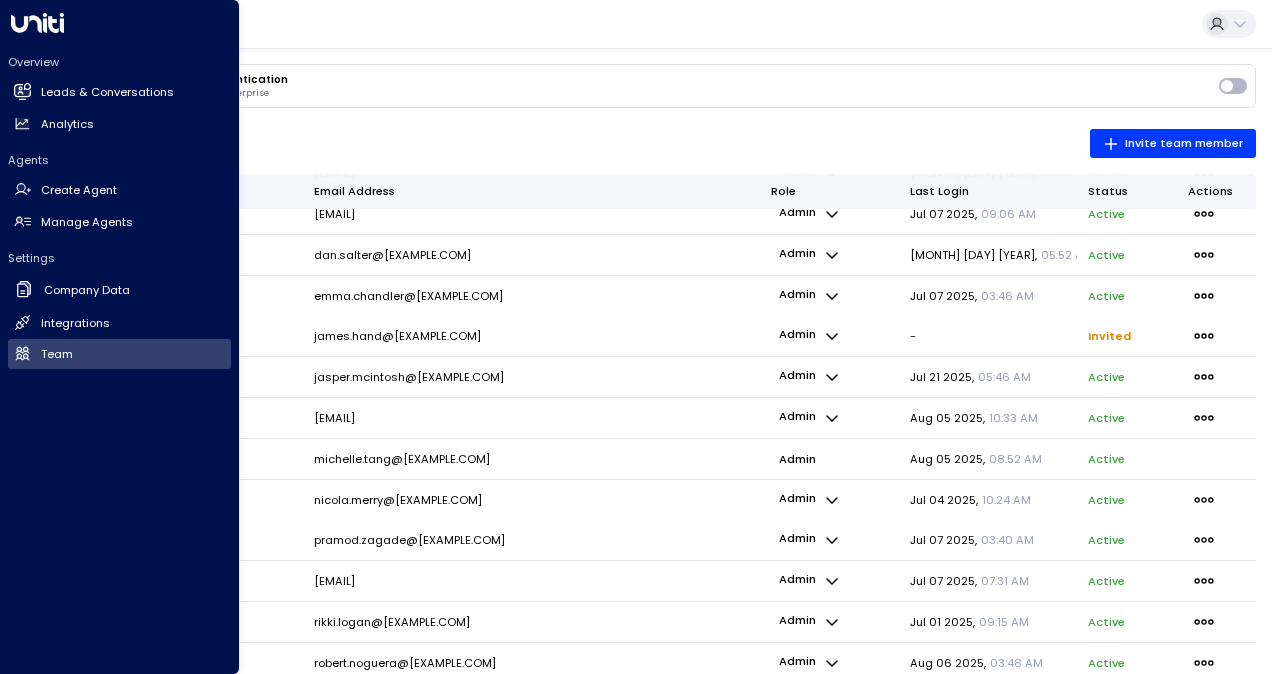 click on "Overview Leads & Conversations Leads & Conversations Analytics Analytics" at bounding box center (119, 96) 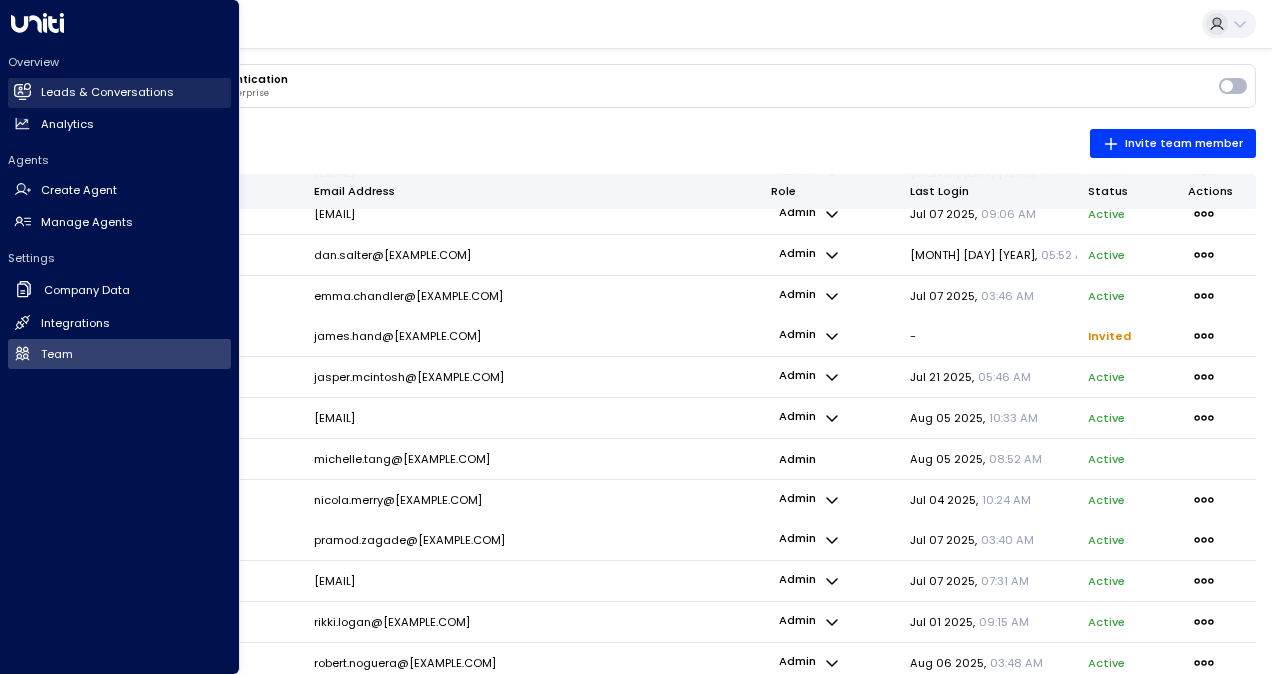 click on "Leads & Conversations" at bounding box center (107, 92) 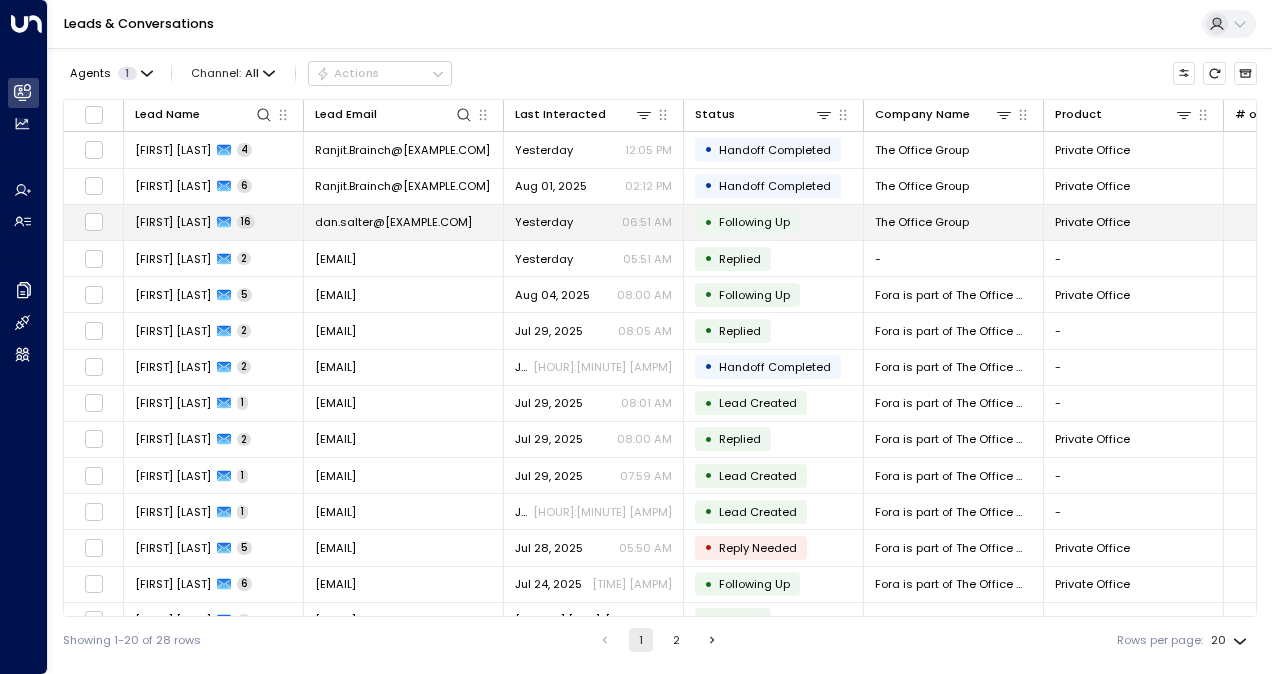 scroll, scrollTop: 0, scrollLeft: 0, axis: both 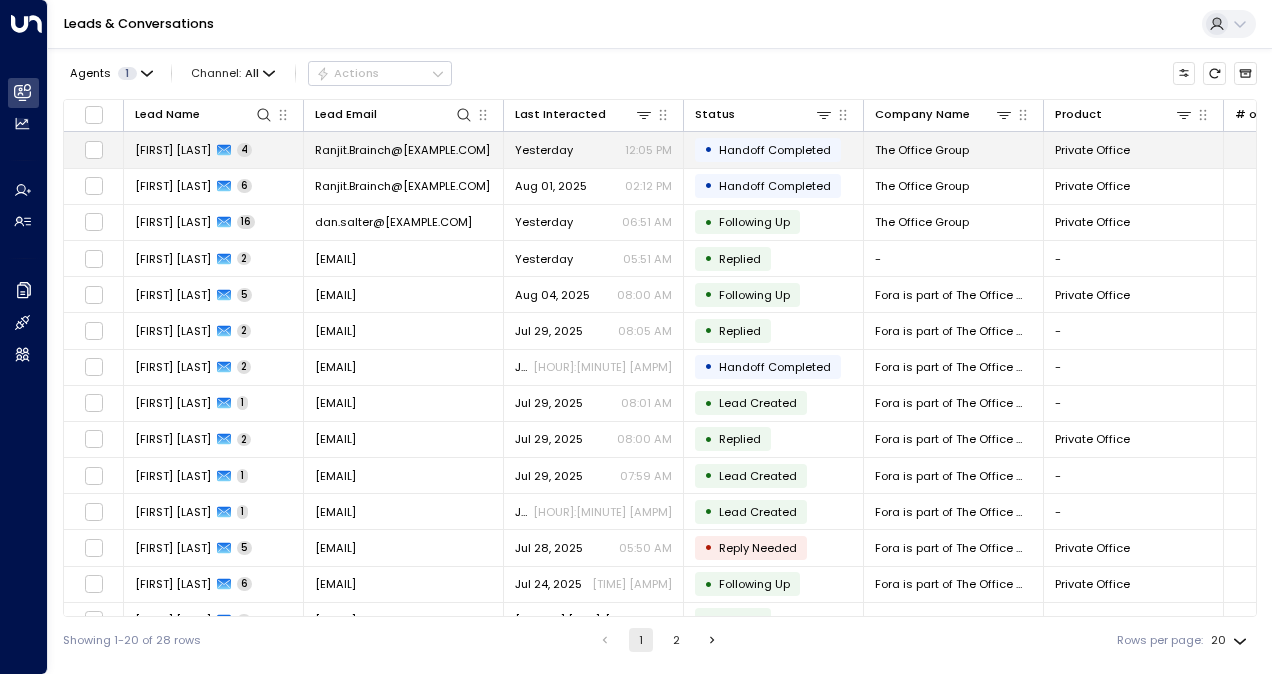 click on "[FIRST] [LAST]" at bounding box center [173, 150] 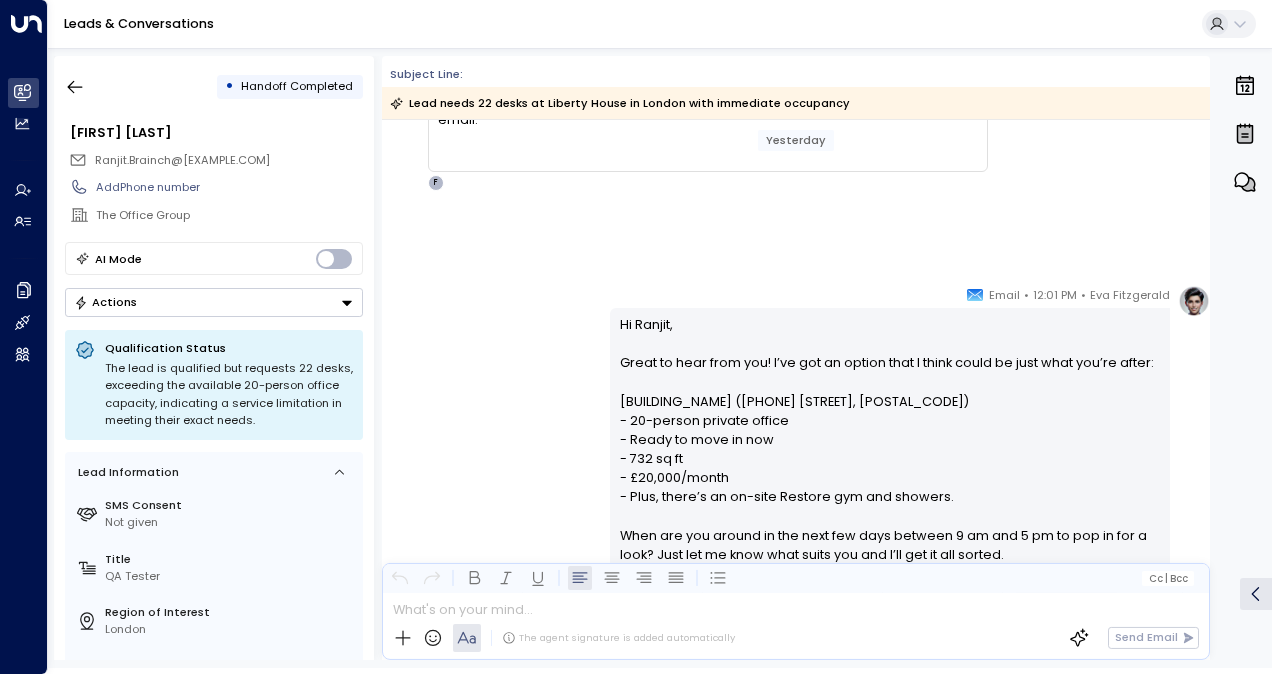 scroll, scrollTop: 0, scrollLeft: 0, axis: both 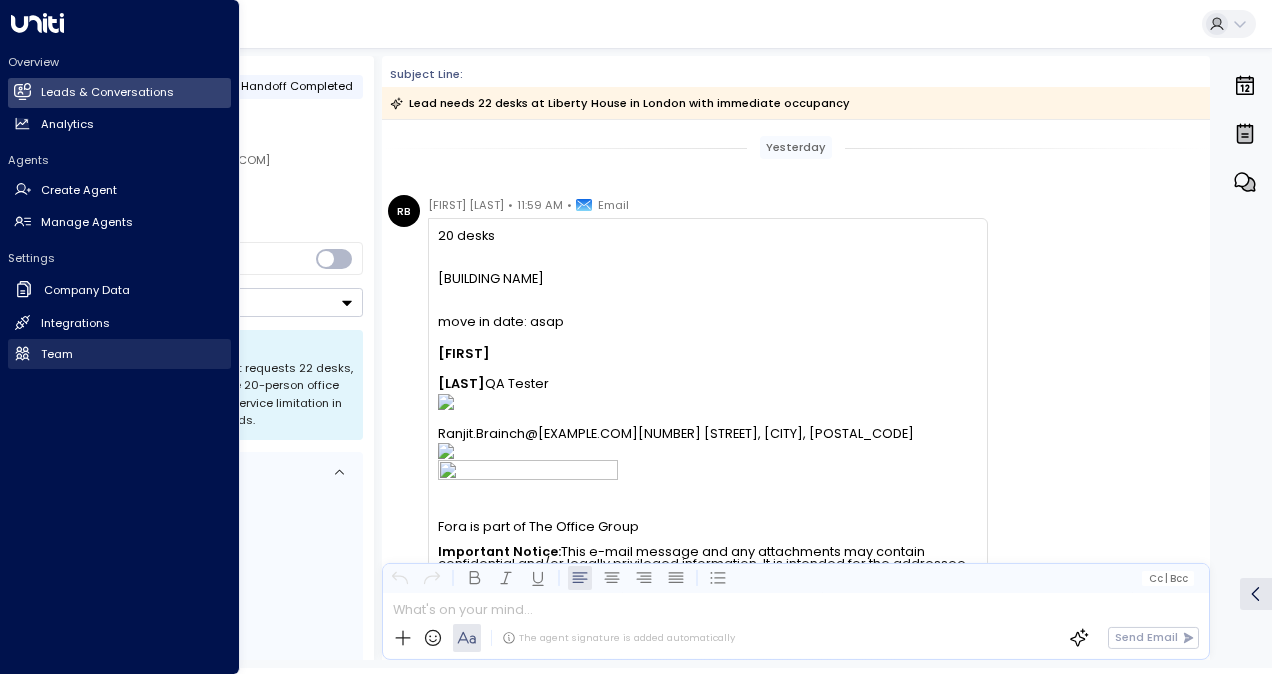 click on "Team" at bounding box center (57, 354) 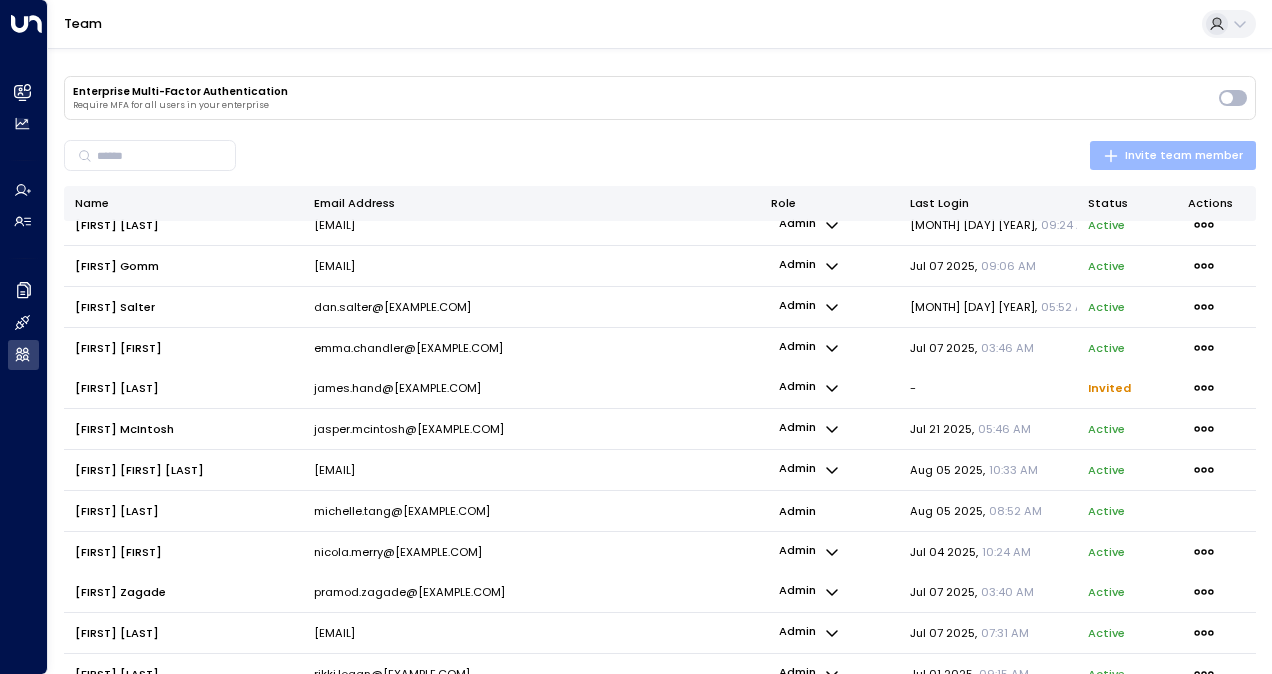 scroll, scrollTop: 0, scrollLeft: 0, axis: both 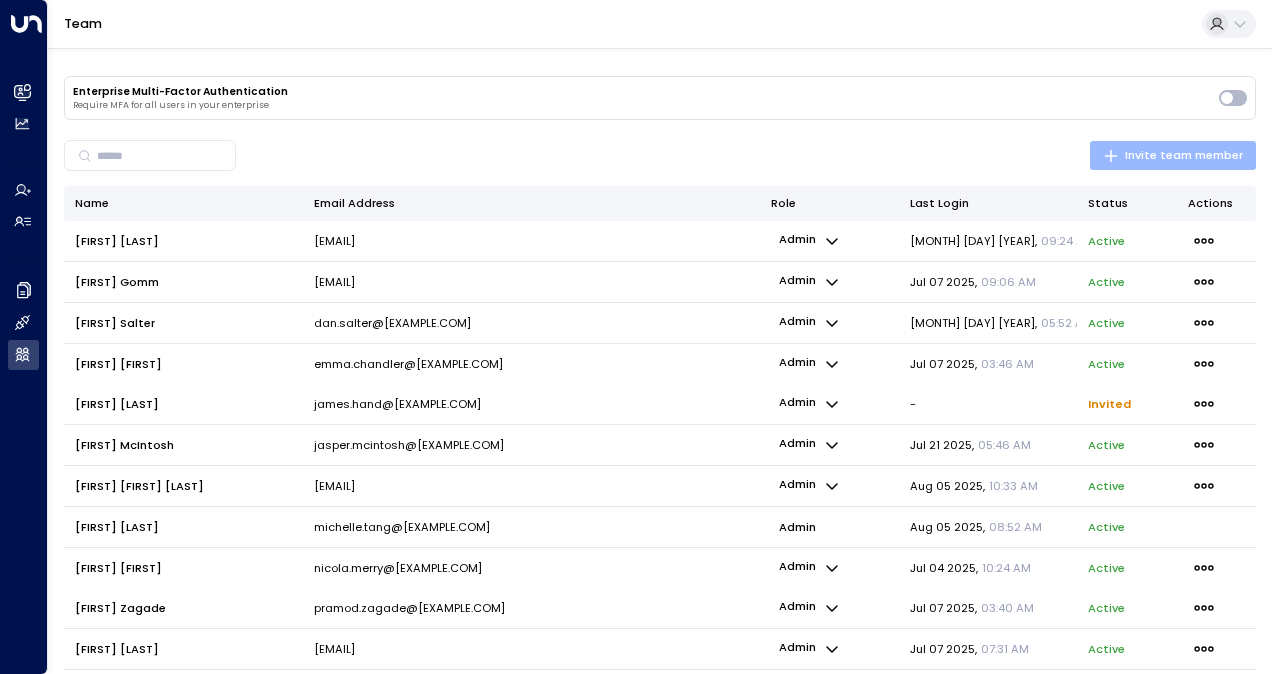 click on "Invite team member" at bounding box center [1173, 156] 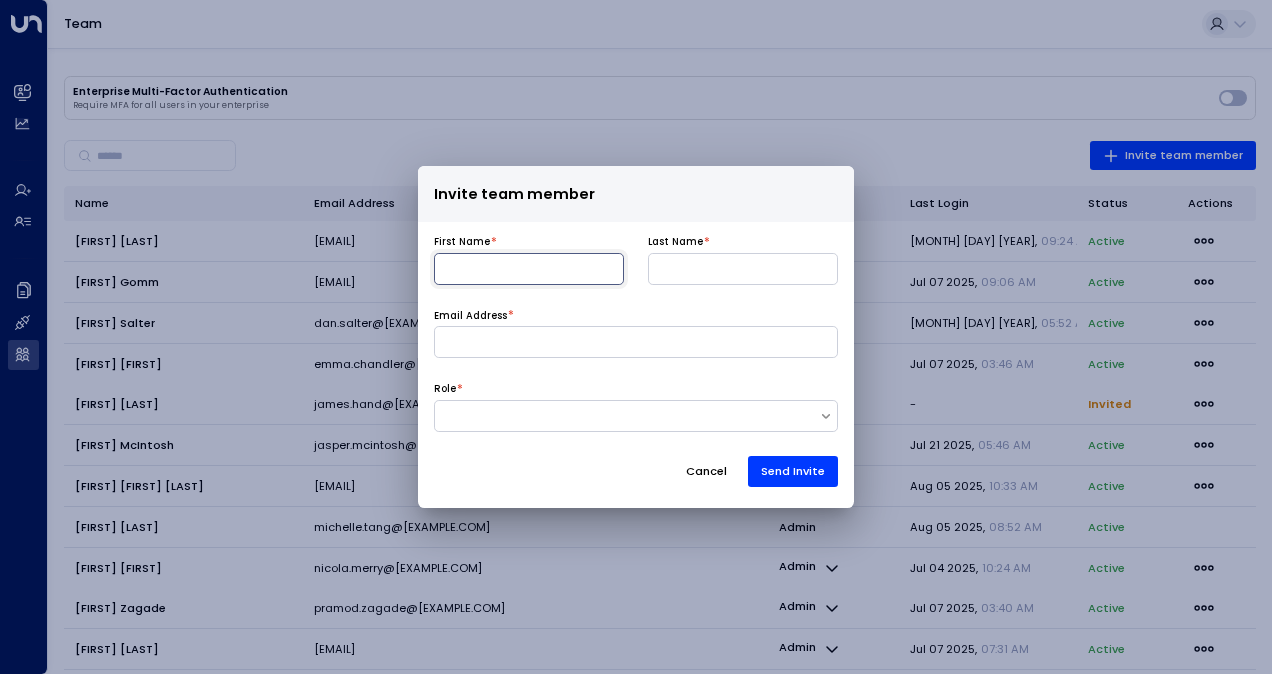 click at bounding box center (529, 269) 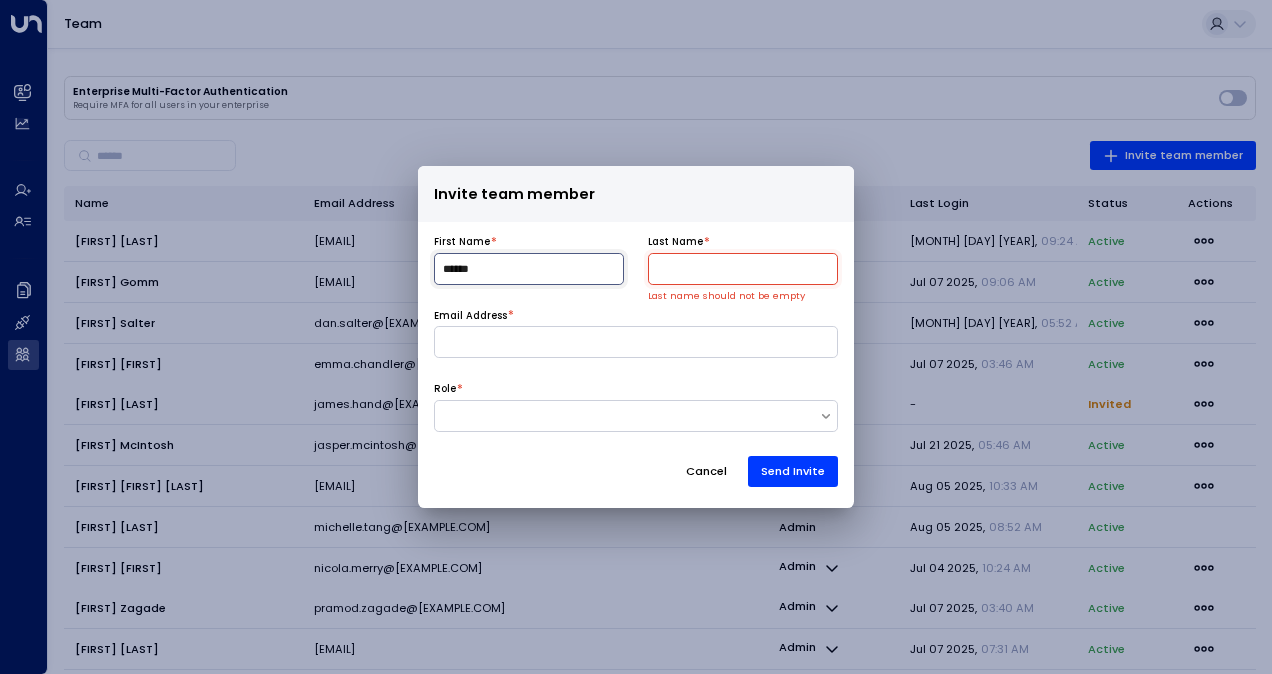 click on "******" at bounding box center [529, 269] 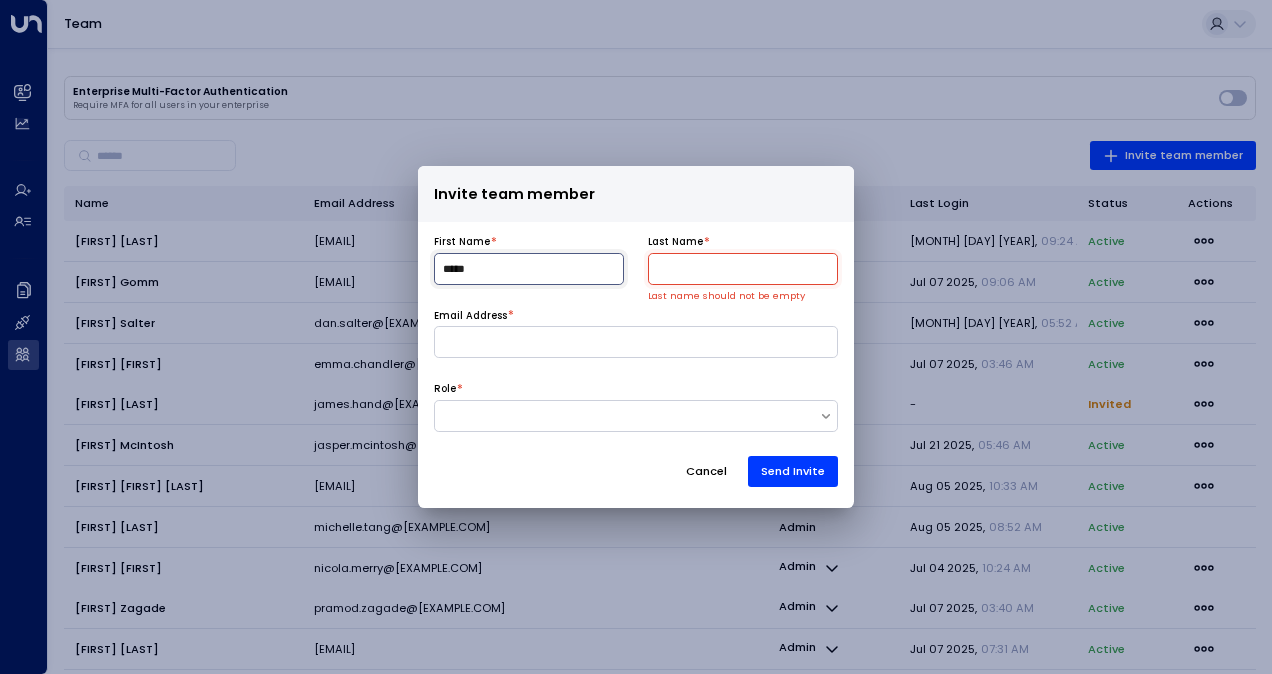 type on "*****" 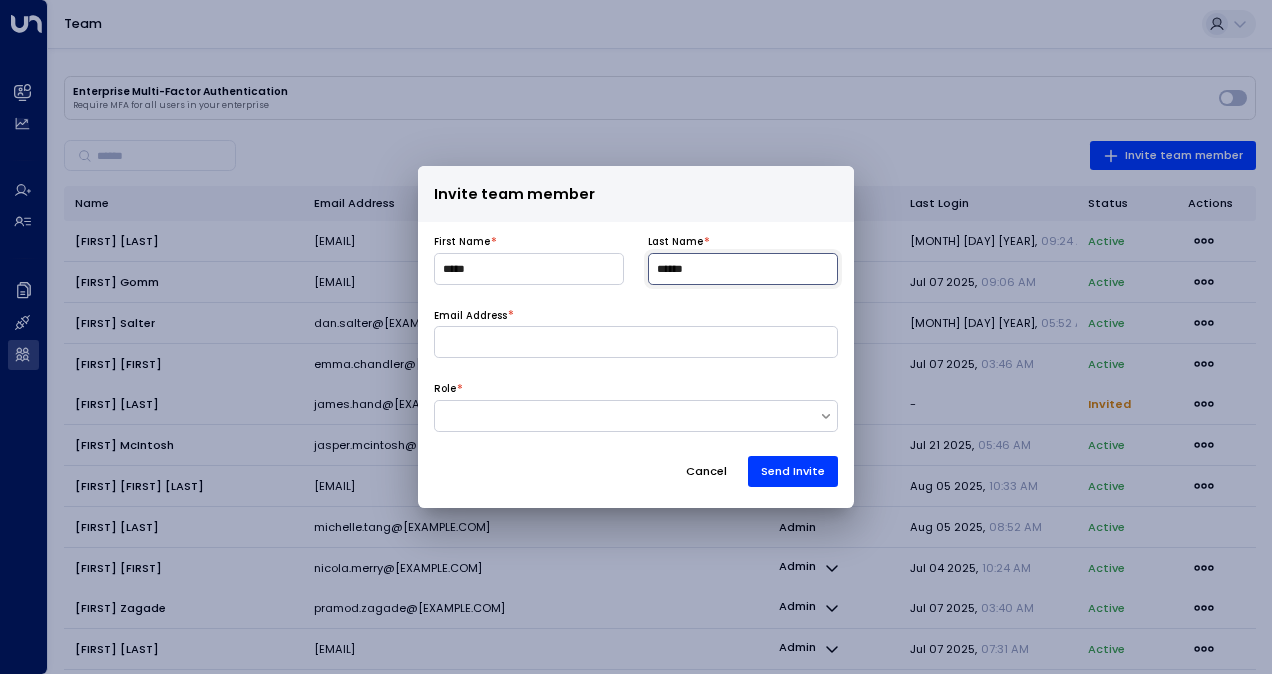 type on "******" 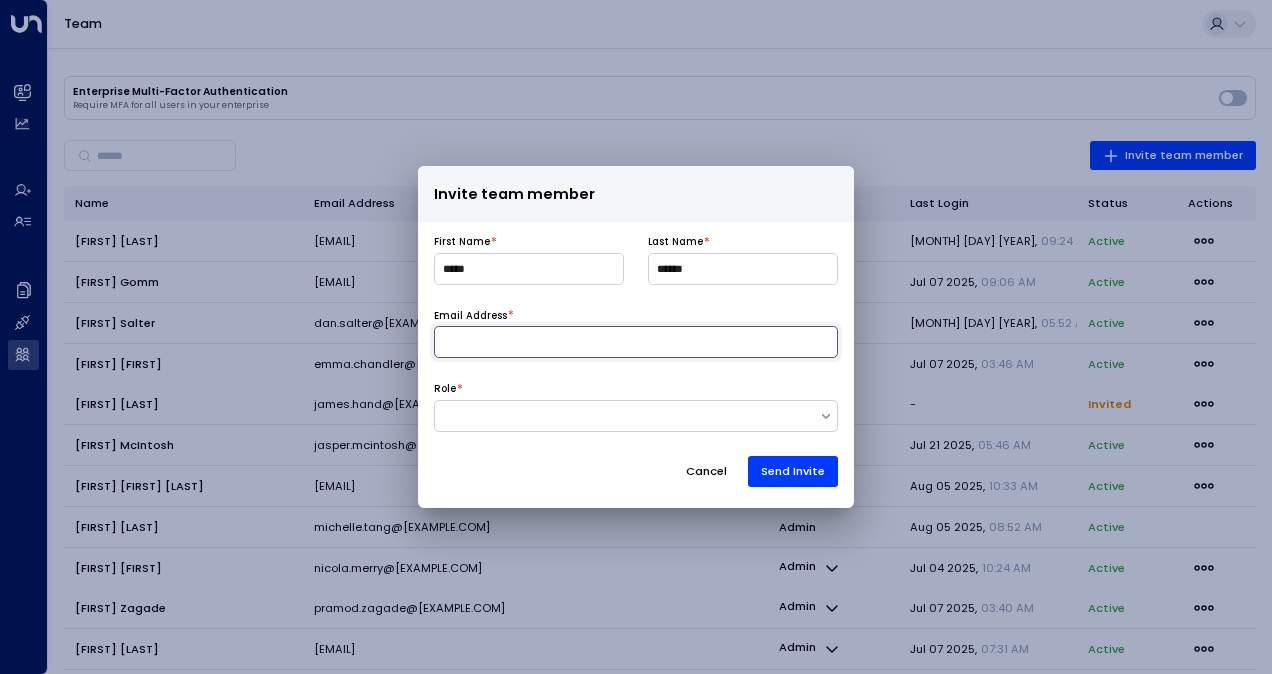 click at bounding box center (636, 342) 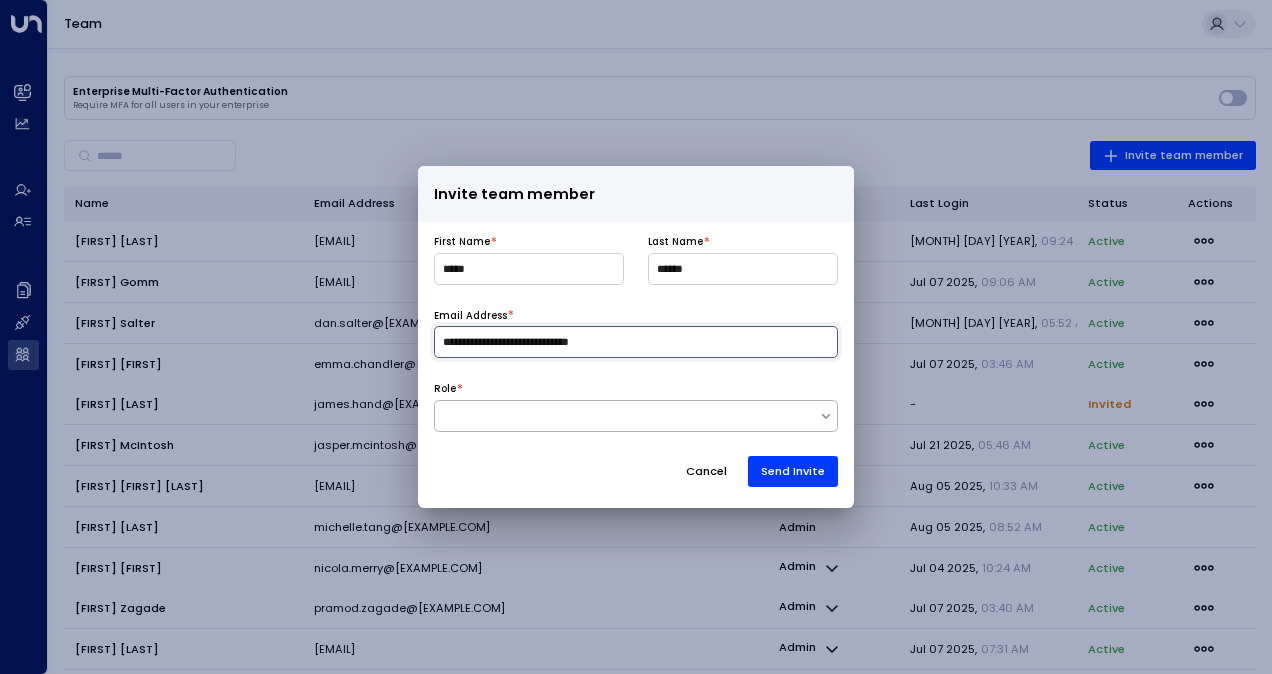 type on "**********" 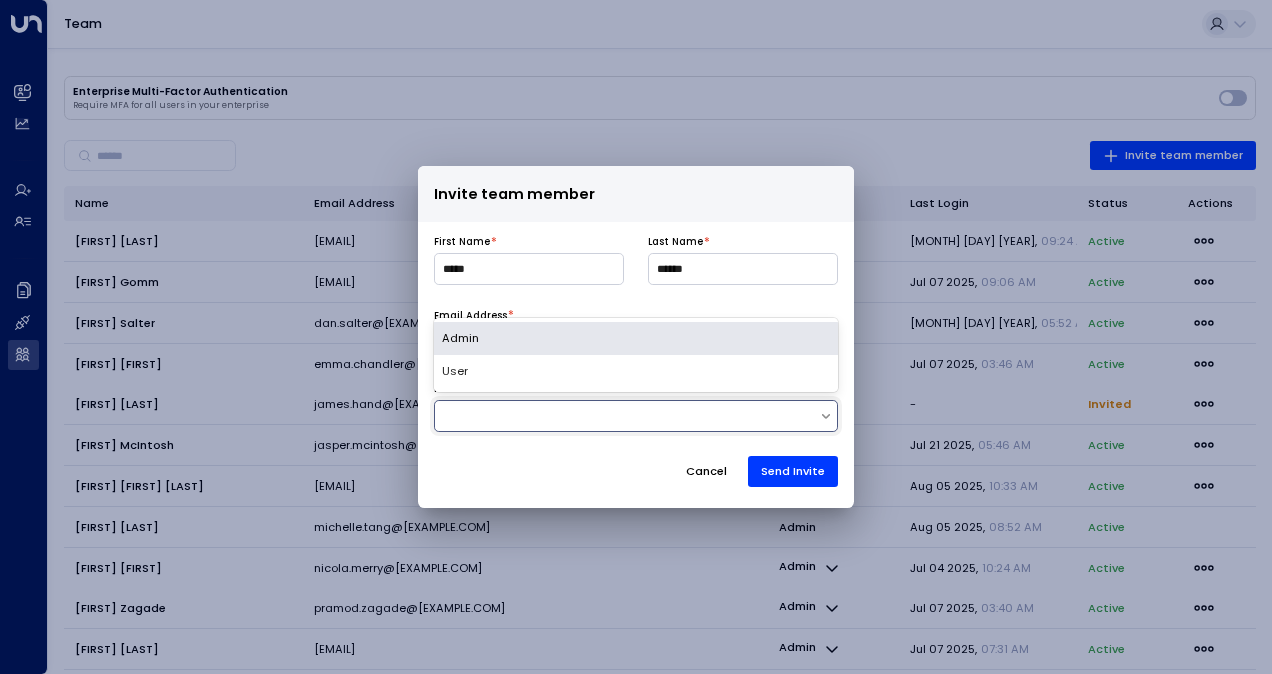 click at bounding box center (627, 415) 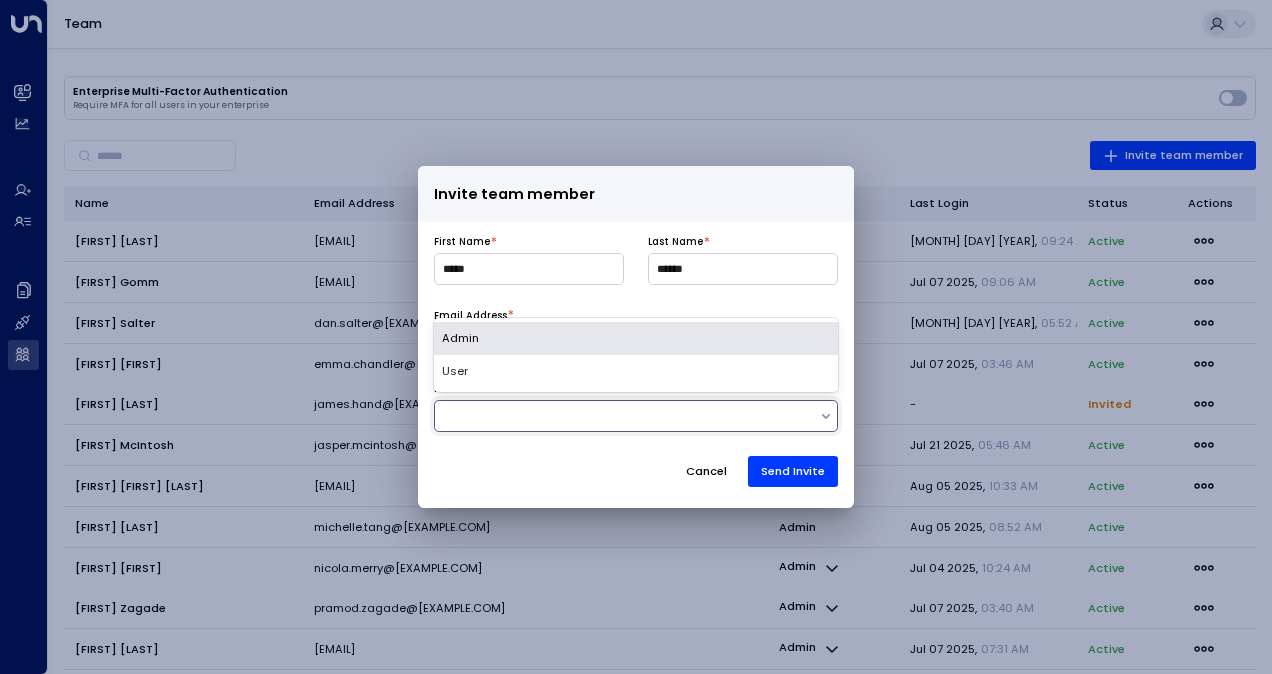 click on "Admin" at bounding box center [636, 338] 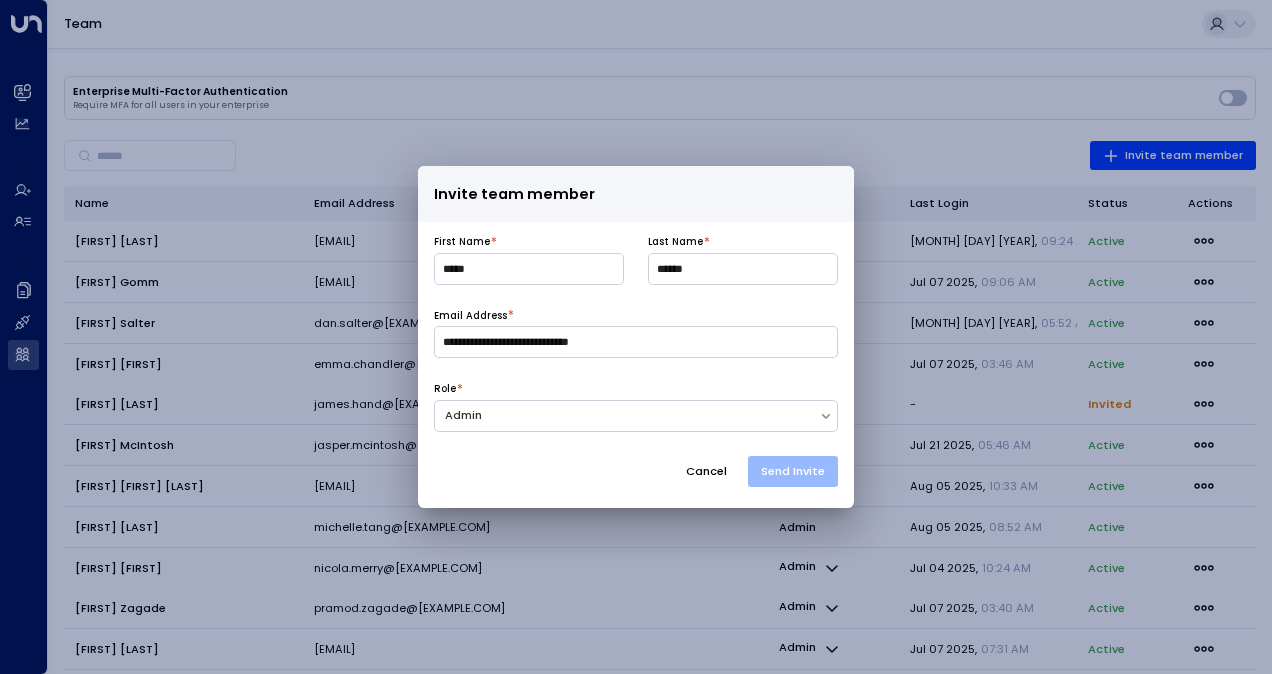click on "Send Invite" at bounding box center [793, 471] 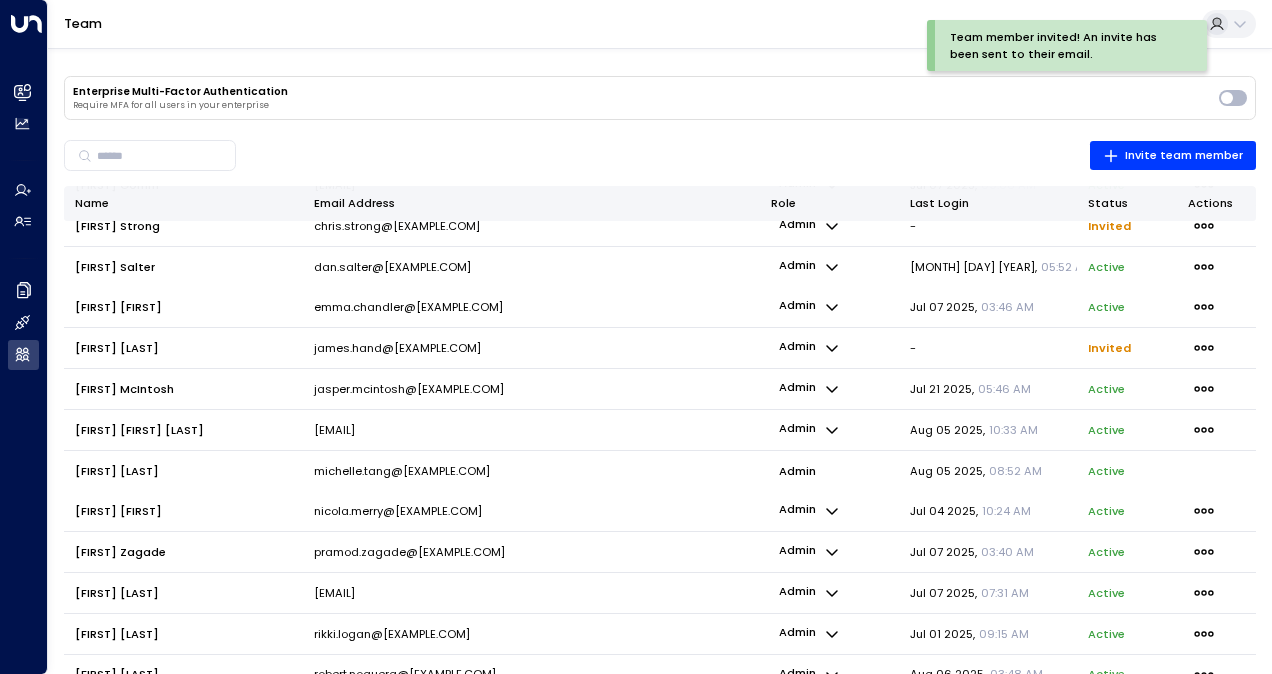 scroll, scrollTop: 0, scrollLeft: 0, axis: both 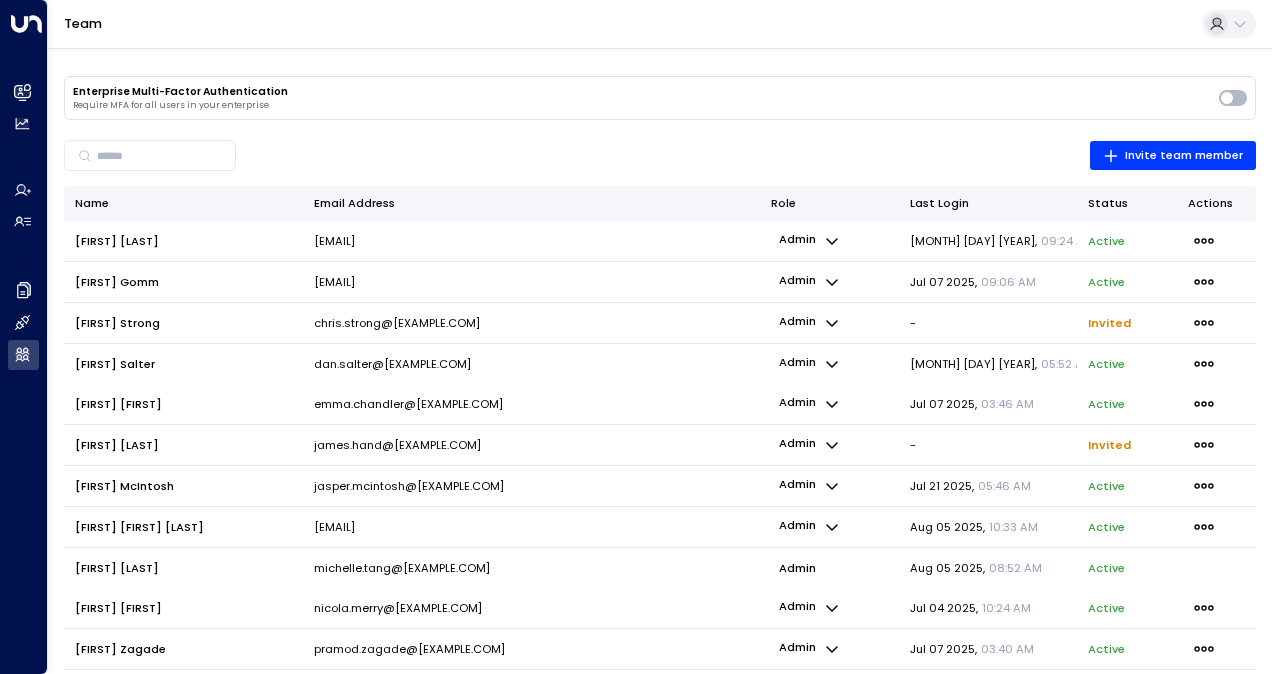 click at bounding box center [1216, 323] 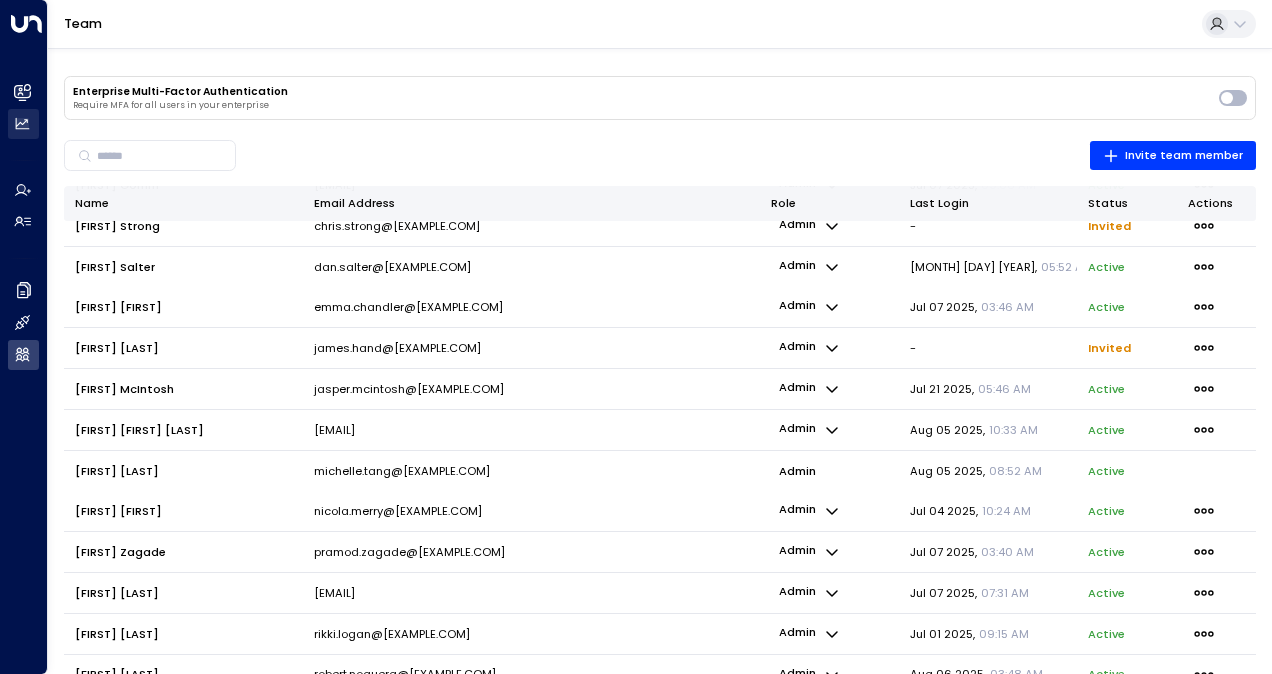 drag, startPoint x: 30, startPoint y: 106, endPoint x: 64, endPoint y: 127, distance: 39.962482 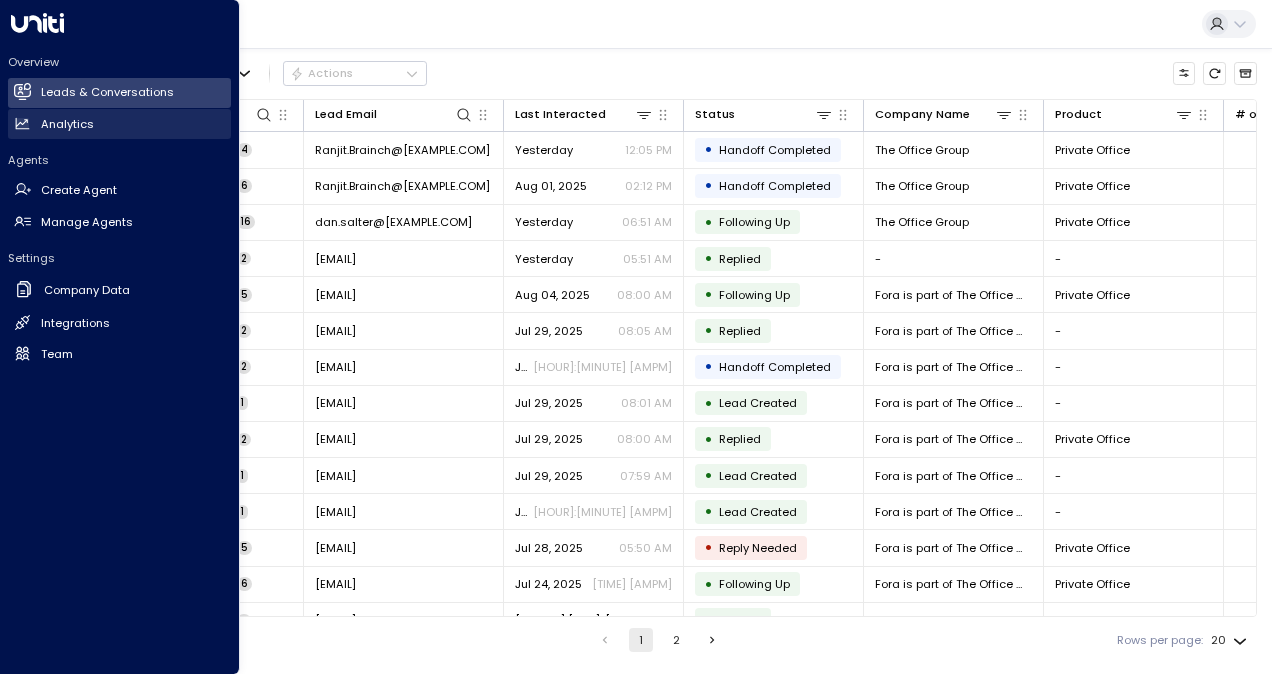click on "Analytics" at bounding box center (67, 124) 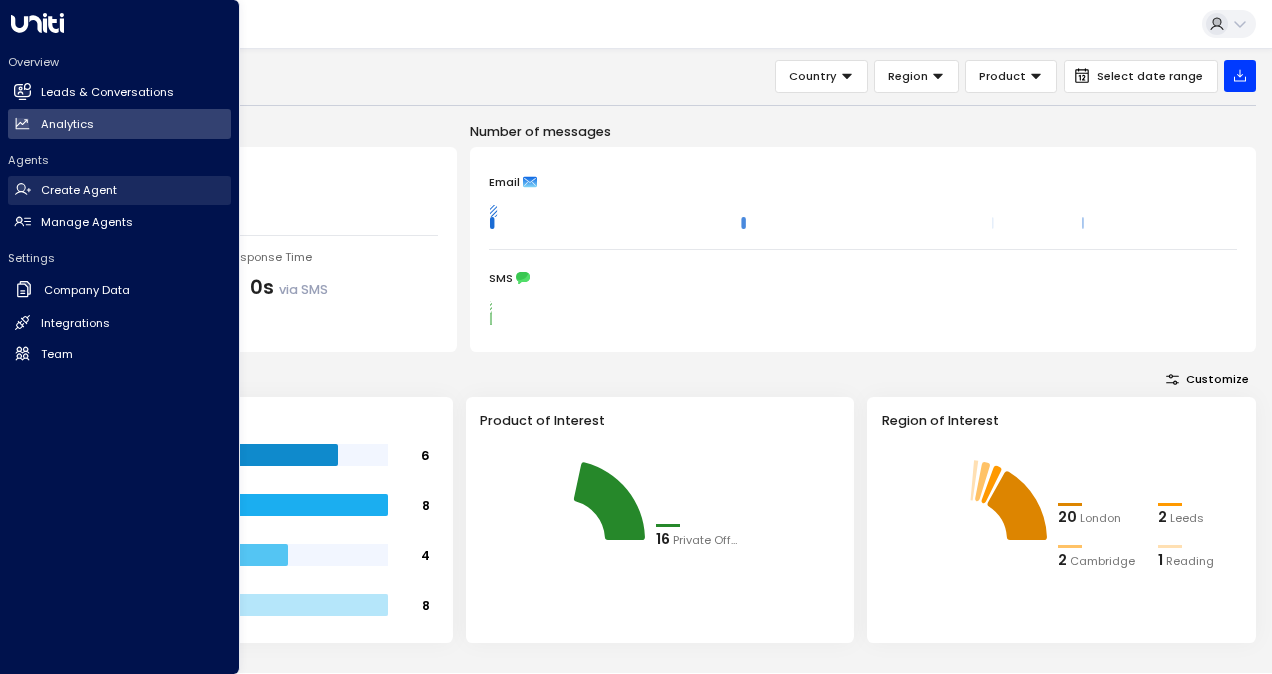 click on "Create Agent" at bounding box center (79, 190) 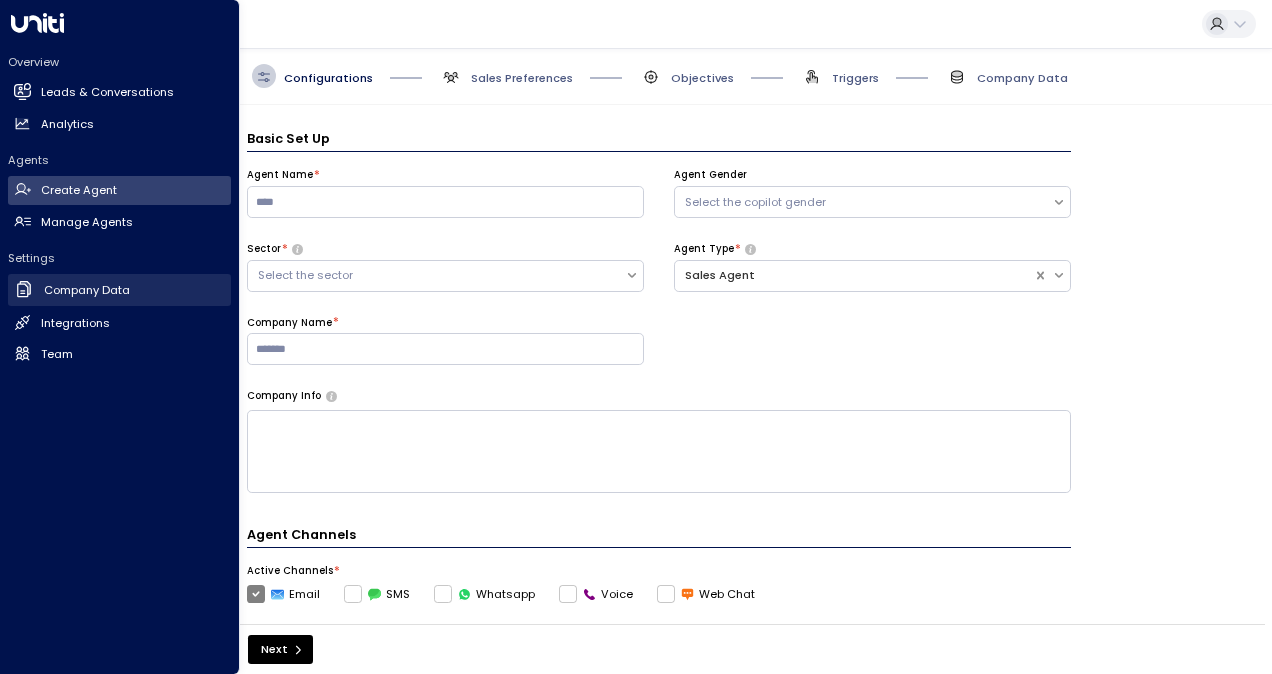 scroll, scrollTop: 24, scrollLeft: 0, axis: vertical 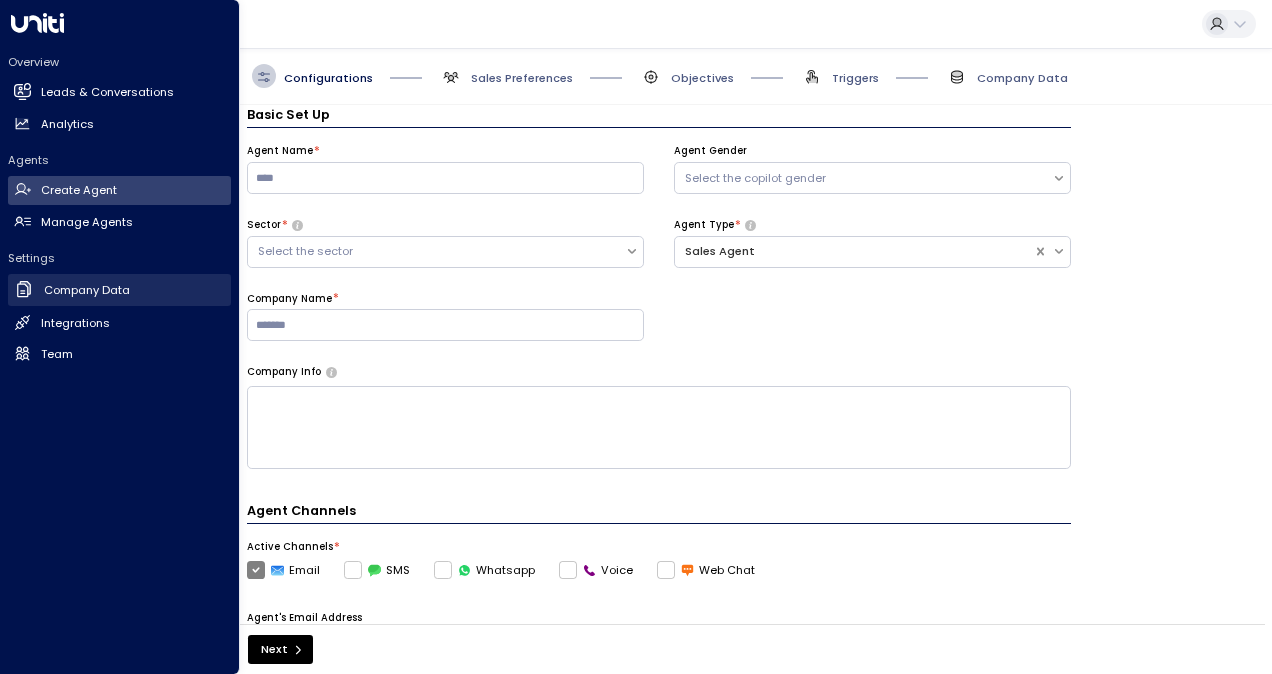 click on "Company Data" at bounding box center (87, 290) 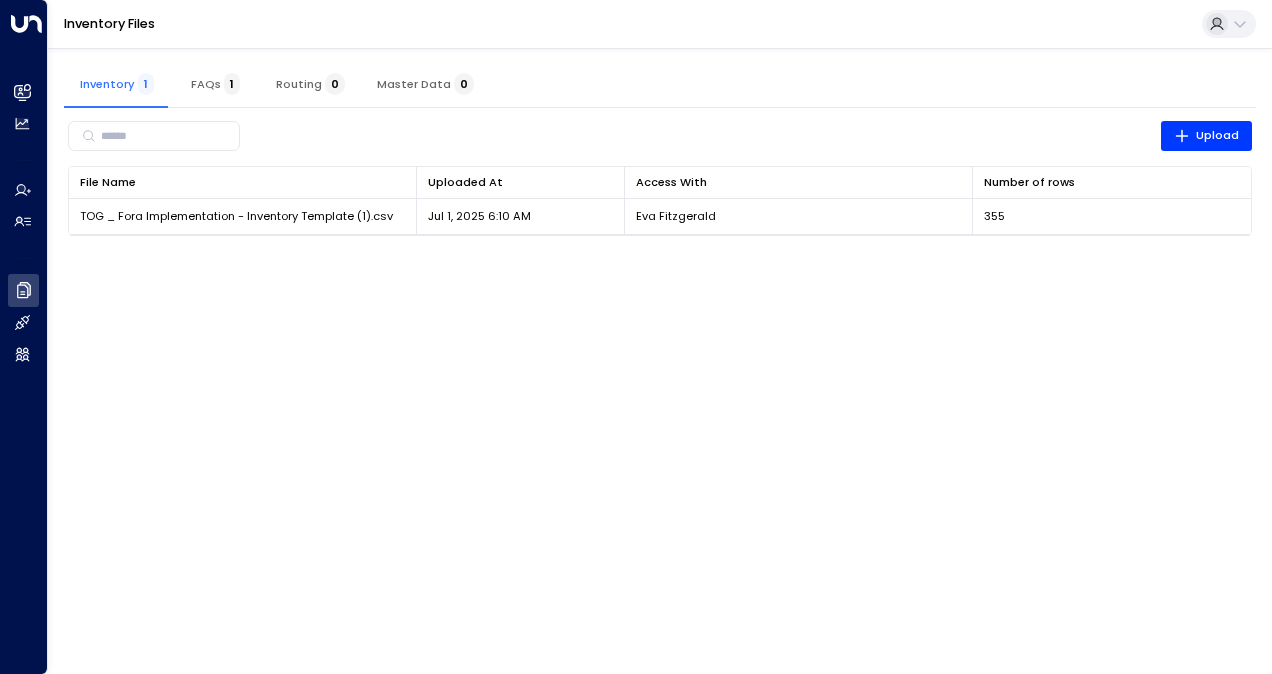 click on "Overview Leads & Conversations Leads & Conversations Analytics Analytics Agents Create Agent Create Agent Manage Agents Manage Agents Settings Company Data Company Data Integrations Integrations Team Team Inventory Files Inventory   1 FAQs   1 Routing   0 Master Data   0 ​  Upload File Name 0 Uploaded At 0 Access With Number of rows 0 TOG _ Fora Implementation - Inventory Template (1).csv Jul 1, 2025 6:10 AM Eva Fitzgerald 355   Replace  Delete
6" at bounding box center (636, 128) 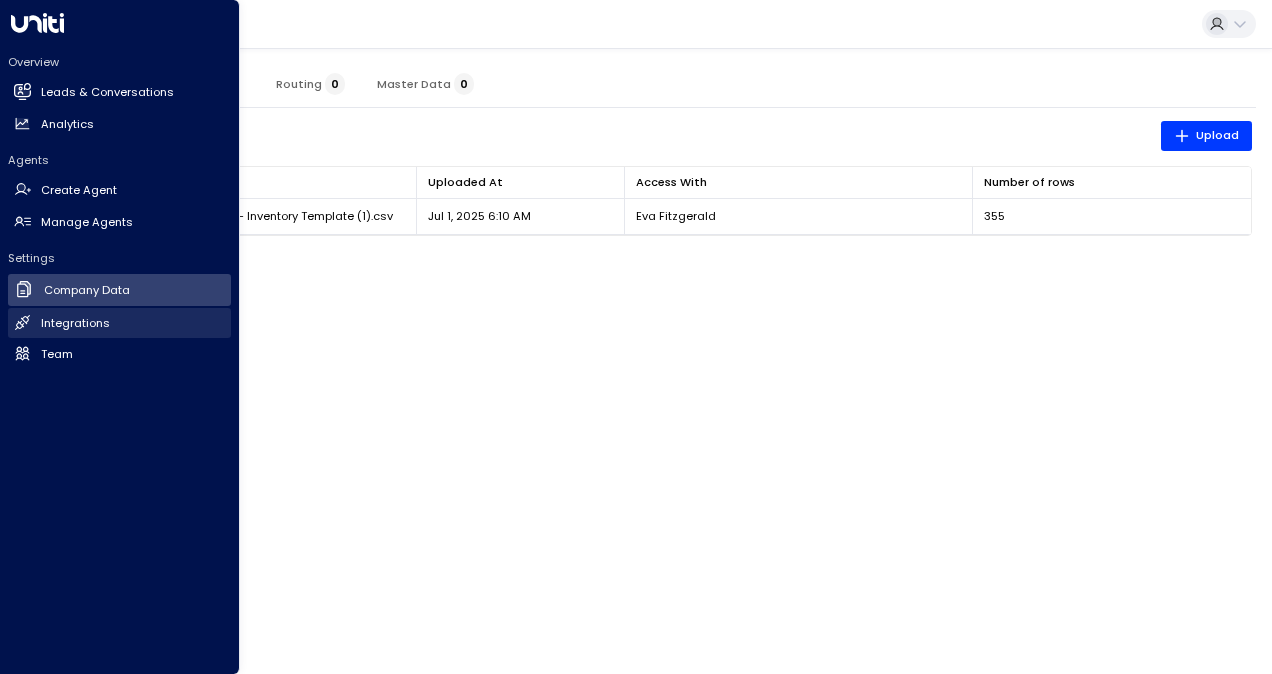 click on "Integrations" at bounding box center (75, 323) 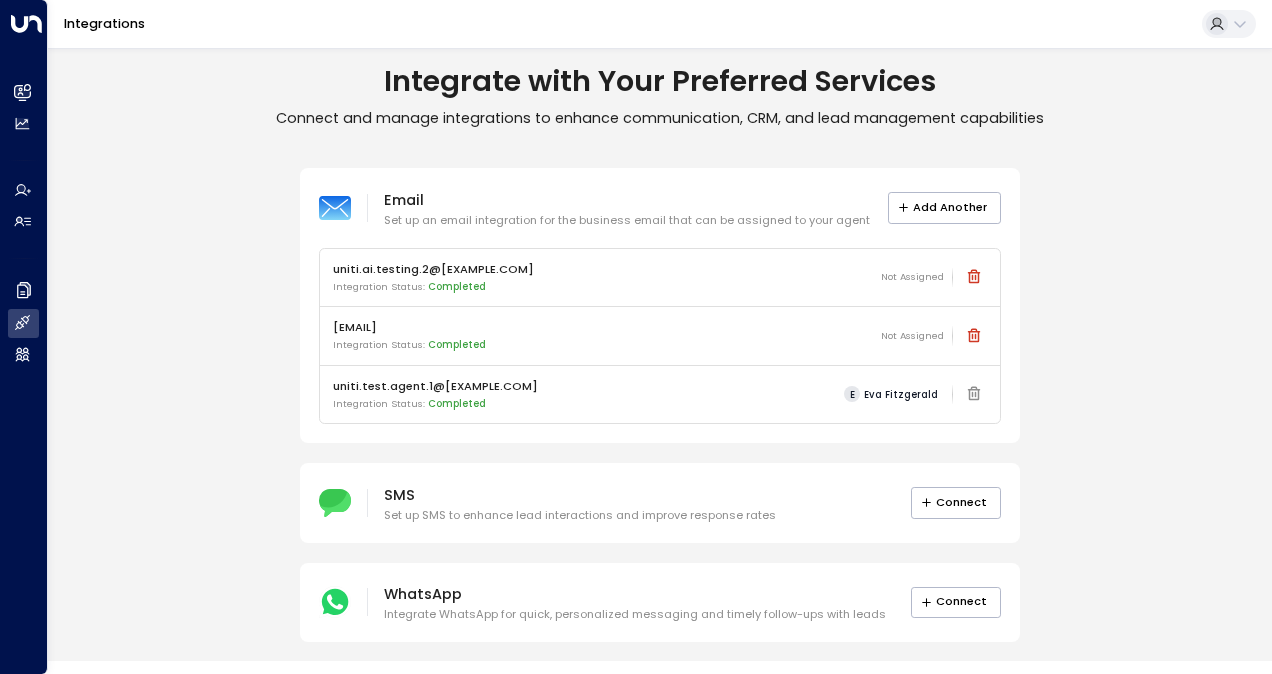 scroll, scrollTop: 11, scrollLeft: 0, axis: vertical 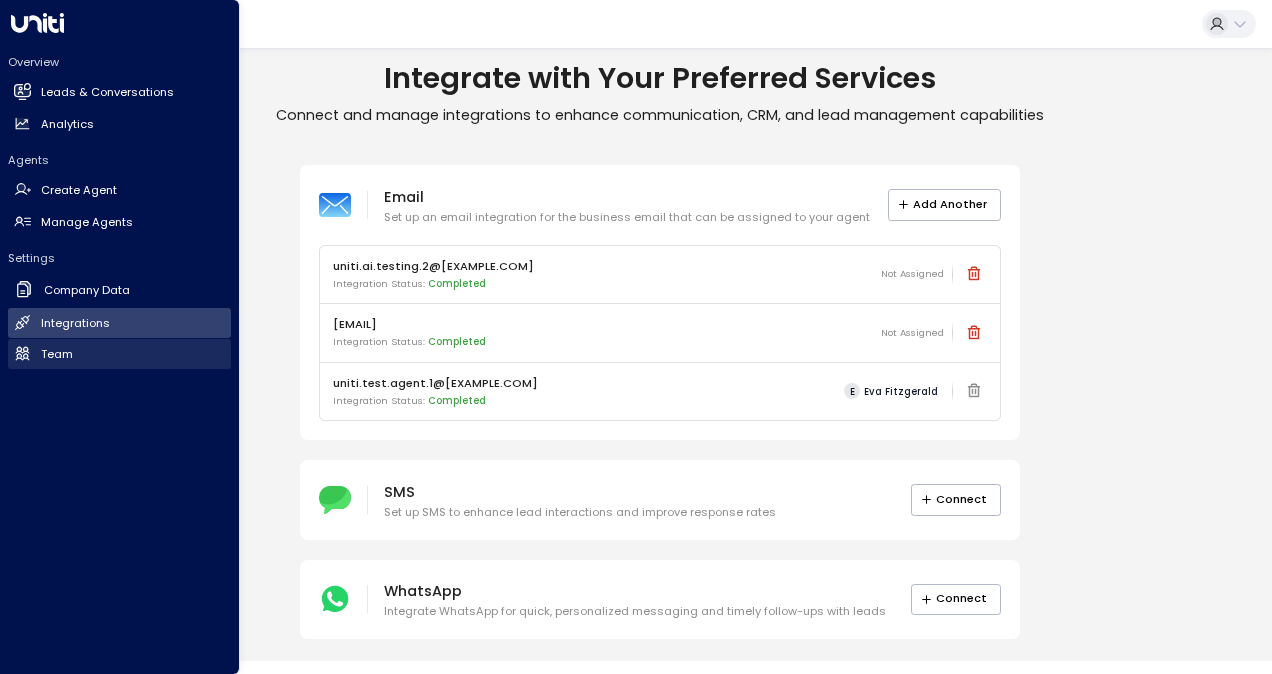 click 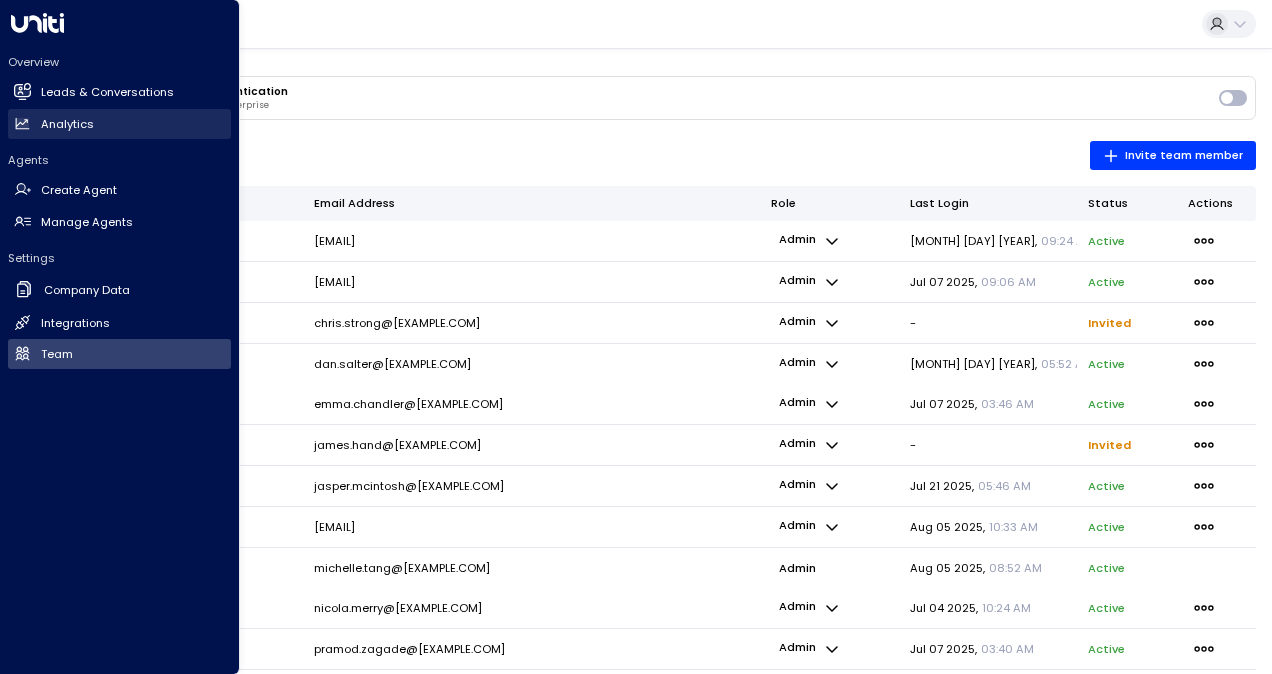 click on "Analytics" at bounding box center [67, 124] 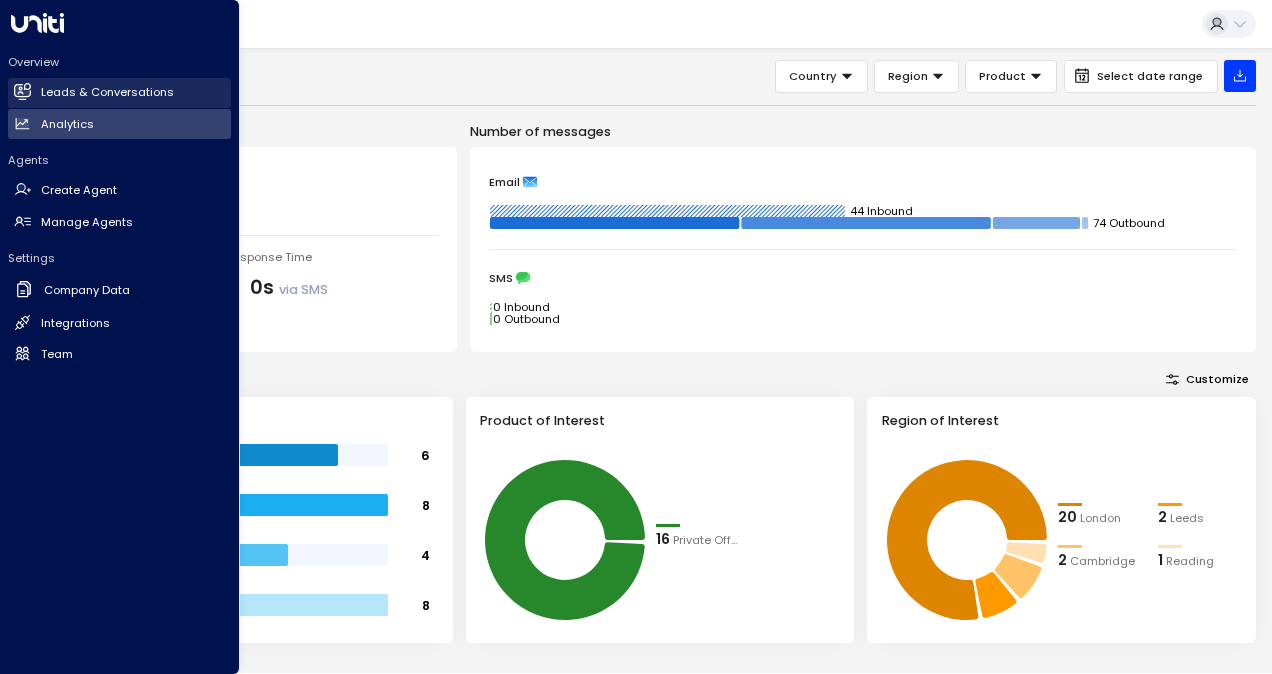 click on "Leads & Conversations" at bounding box center [107, 92] 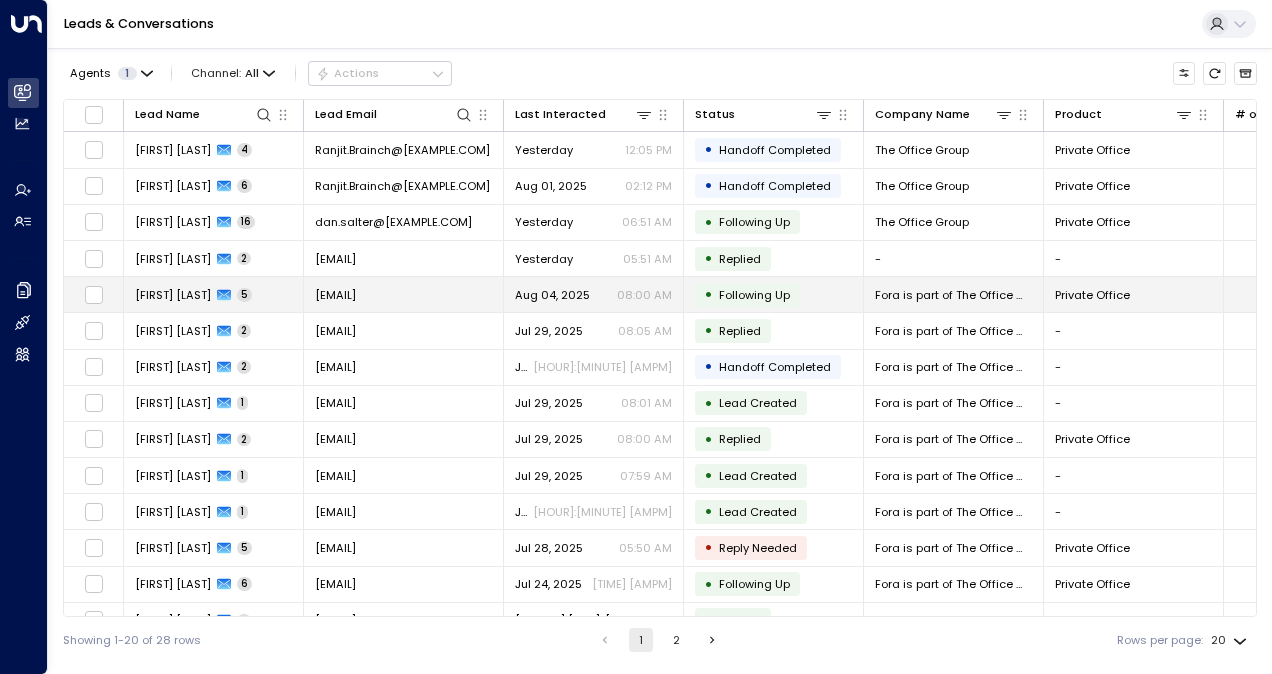 click on "[FIRST] [LAST] 5" at bounding box center (214, 294) 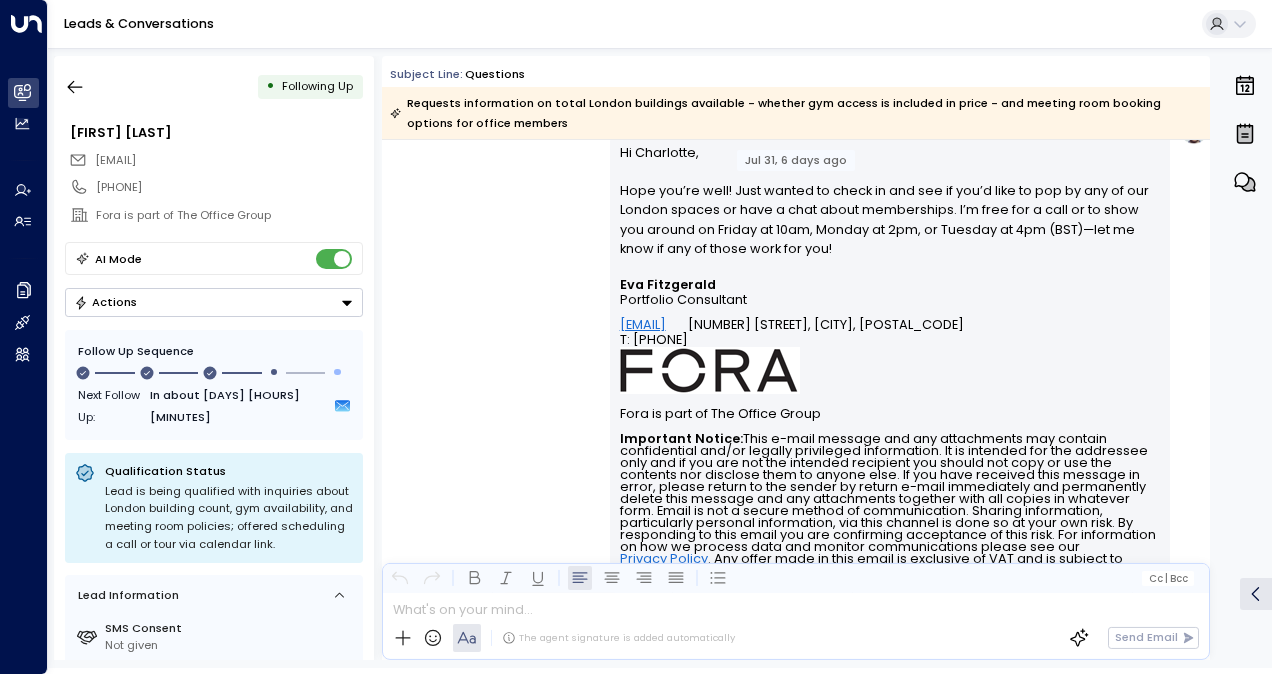 scroll, scrollTop: 2300, scrollLeft: 0, axis: vertical 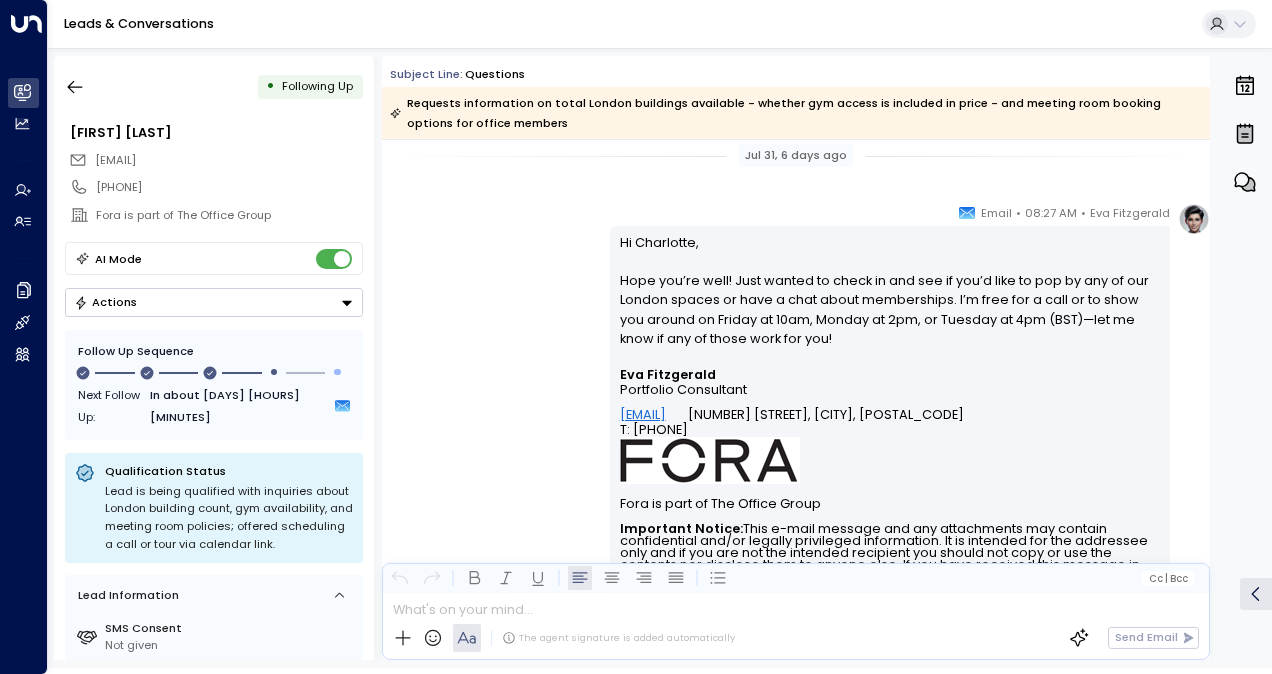 click on "Hi Charlotte, Hope you’re well! Just wanted to check in and see if you’d like to pop by any of our London spaces or have a chat about memberships. I’m free for a call or to show you around on Friday at 10am, Monday at 2pm, or Tuesday at 4pm (BST)—let me know if any of those work for you! Eva Fitzgerald Portfolio Consultant eva.fitzgerald@[EXAMPLE.COM] T: 0203 923 7090 2 Stephen Street, London, W1T 1AN Fora is part of The Office Group Important Notice: Privacy Policy . Any offer made in this email is exclusive of VAT and is subject to written contract and availability. P.S. This communication was generated by an AI assistant. Think Before Printing – Please consider the environment before printing this email. ________________________________________________________________________________________________________________________________________________________________________________________________________uniti_thread_id_19a9fdc1-4399-4f95-a05a-034932479173" at bounding box center (890, 499) 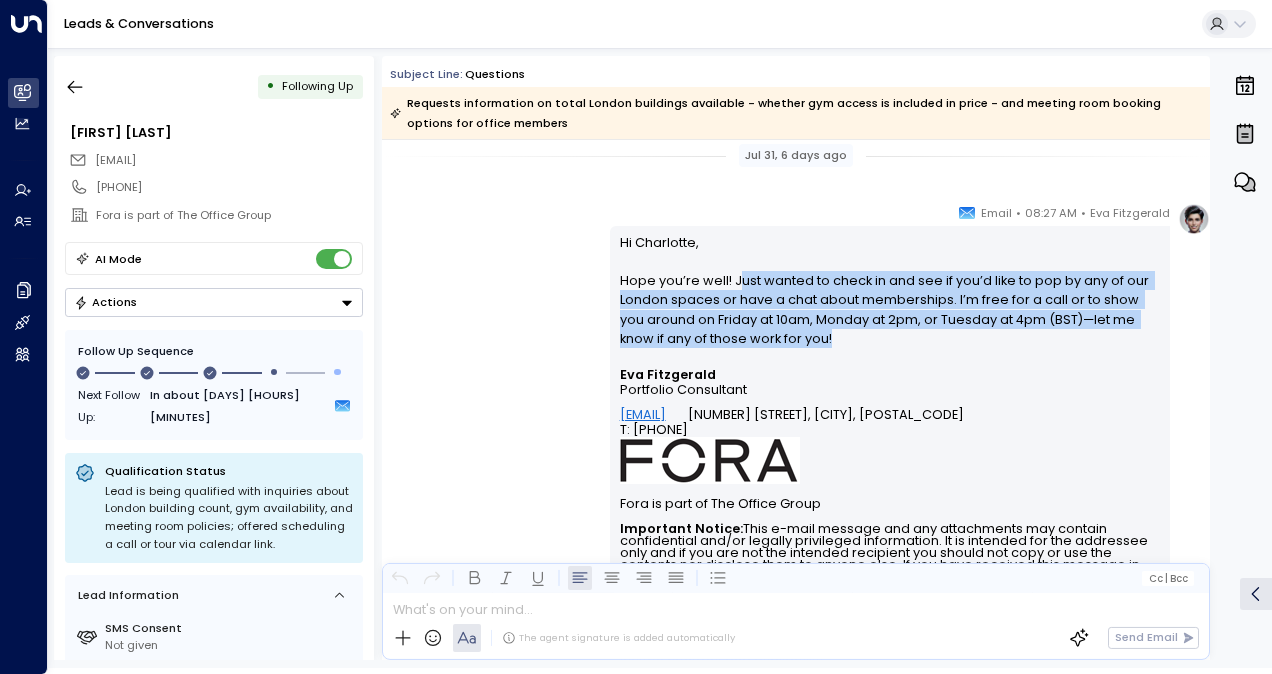 drag, startPoint x: 731, startPoint y: 280, endPoint x: 848, endPoint y: 340, distance: 131.48764 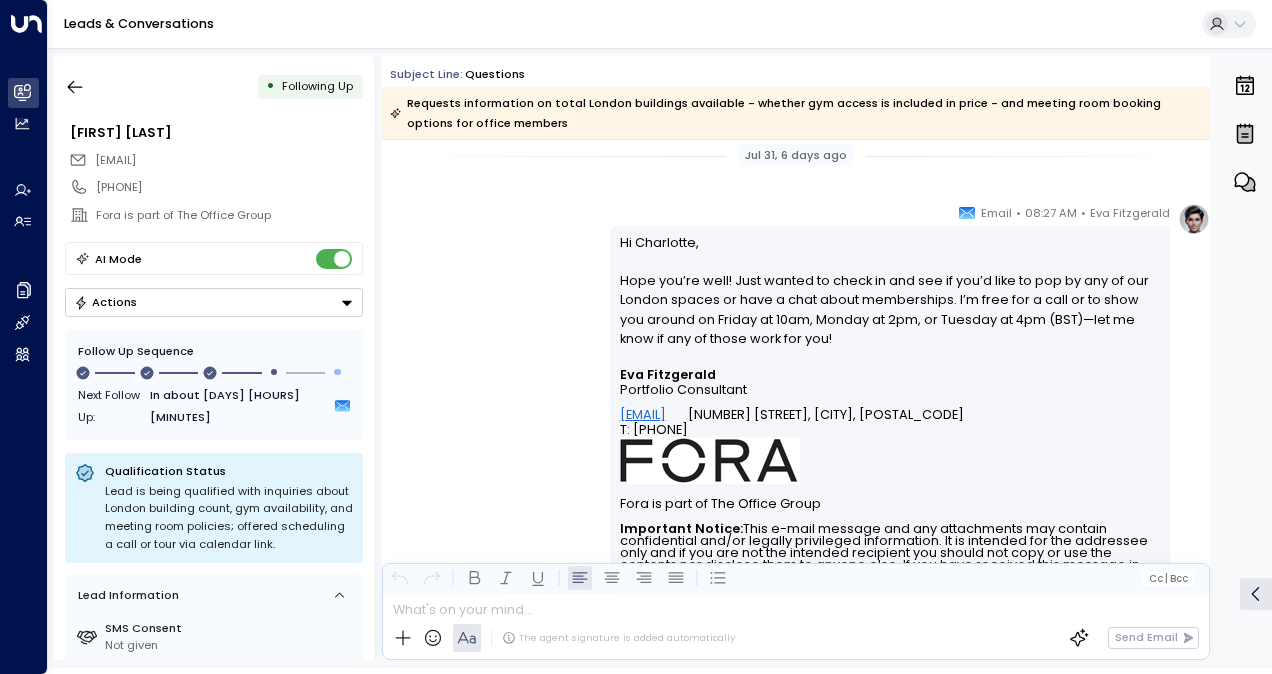 click on "Hi [FIRST], Hope you’re well! Just wanted to check in and see if you’d like to pop by any of our London spaces or have a chat about memberships. I’m free for a call or to show you around on Friday at 10am, Monday at 2pm, or Tuesday at 4pm (BST)—let me know if any of those work for you!" at bounding box center (890, 300) 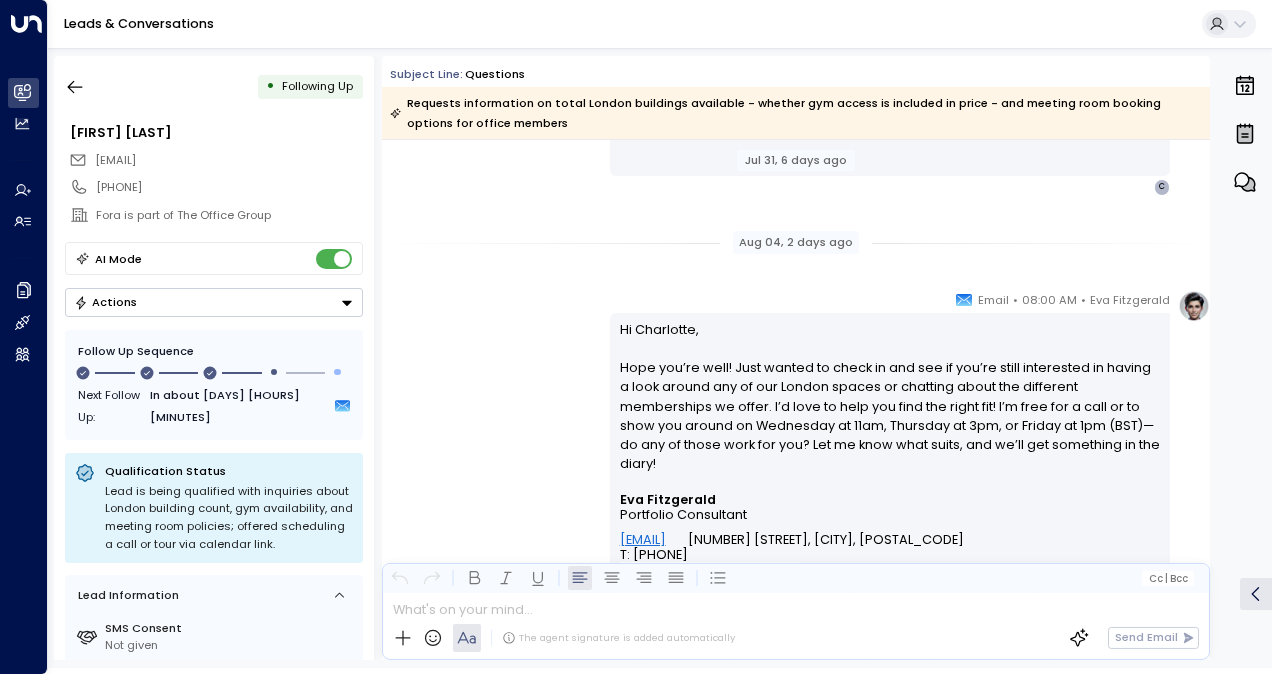 scroll, scrollTop: 2900, scrollLeft: 0, axis: vertical 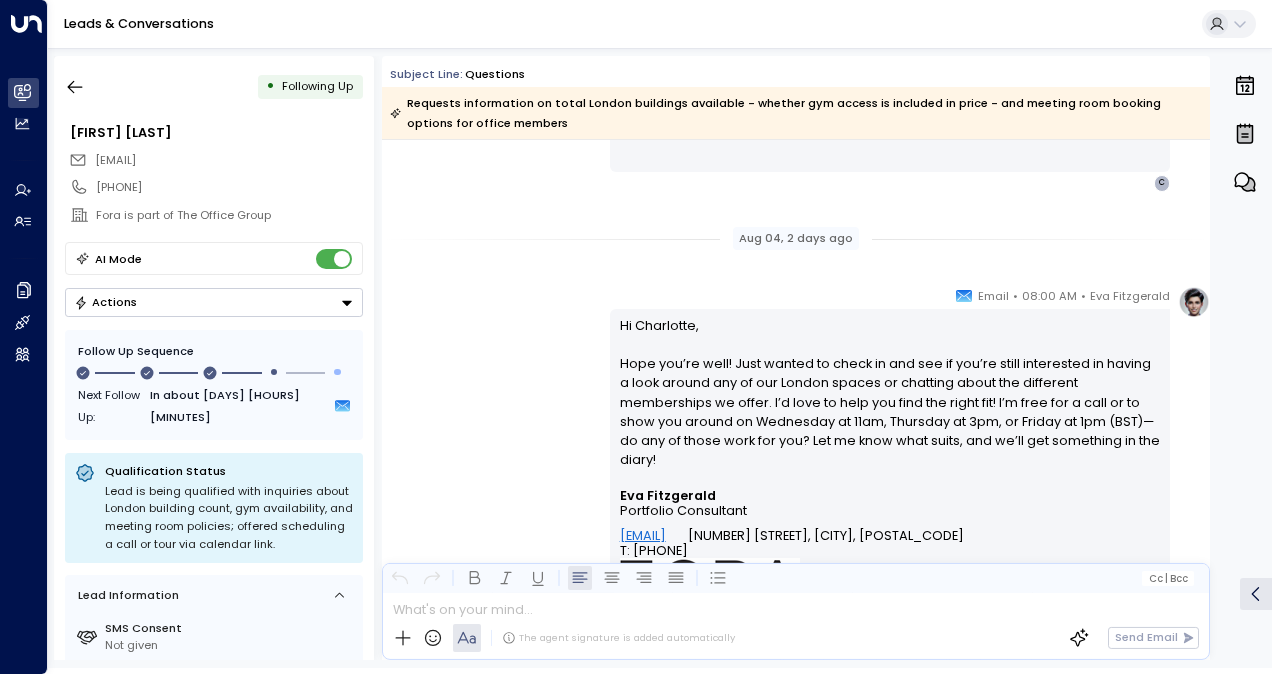 click on "Hi [FIRST], Hope you’re well! Just wanted to check in and see if you’re still interested in having a look around any of our London spaces or chatting about the different memberships we offer. I’d love to help you find the right fit! I’m free for a call or to show you around on Wednesday at 11am, Thursday at 3pm, or Friday at 1pm (BST)—do any of those work for you? Let me know what suits, and we’ll get something in the diary! [FIRST] [LAST] Portfolio Consultant [EMAIL] T: [PHONE] [NUMBER] [STREET], [CITY], [POSTAL_CODE] Fora is part of The Office Group Important Notice: Privacy Policy . Any offer made in this email is exclusive of VAT and is subject to written contract and availability. P.S. This communication was generated by an AI assistant. Think Before Printing – Please consider the environment before printing this email." at bounding box center [890, 601] 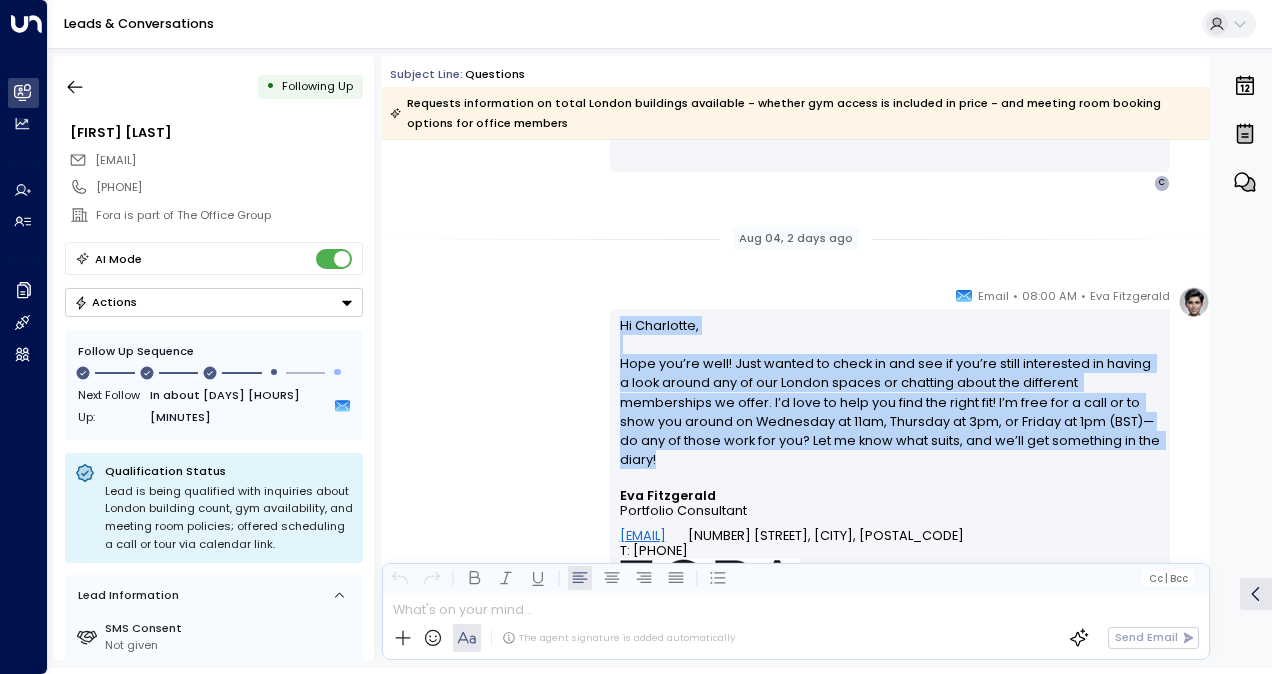 drag, startPoint x: 615, startPoint y: 319, endPoint x: 1098, endPoint y: 444, distance: 498.9128 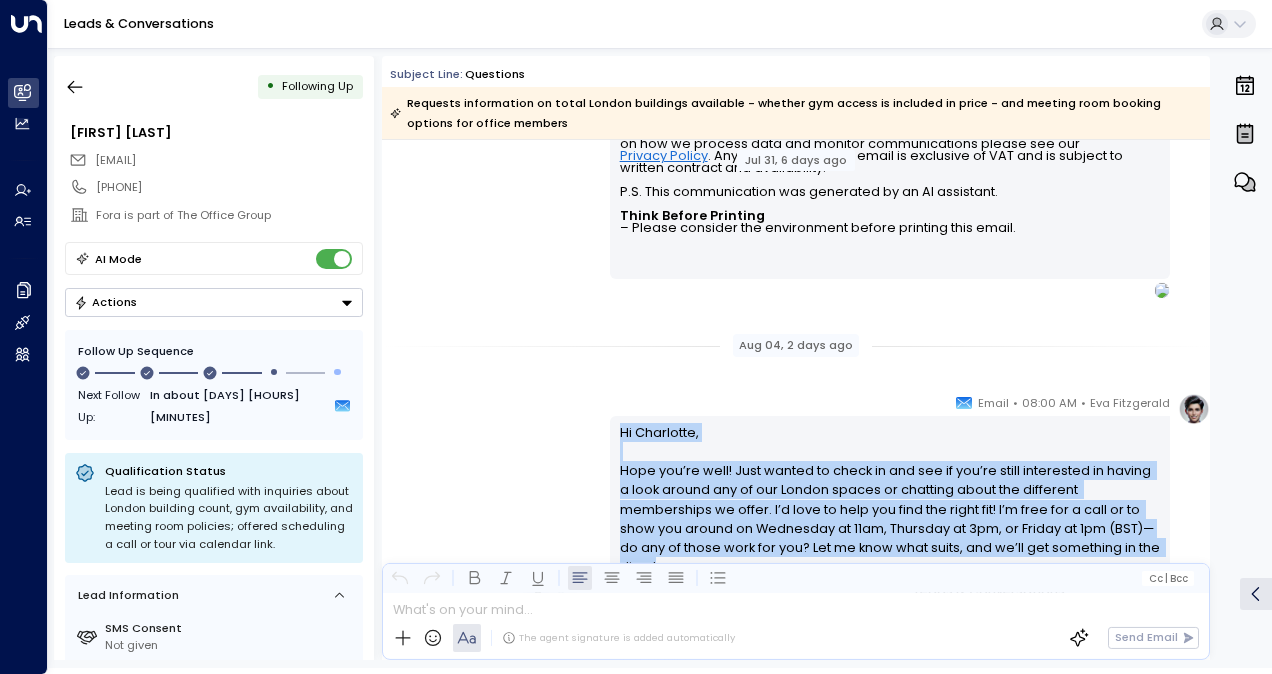 scroll, scrollTop: 2293, scrollLeft: 0, axis: vertical 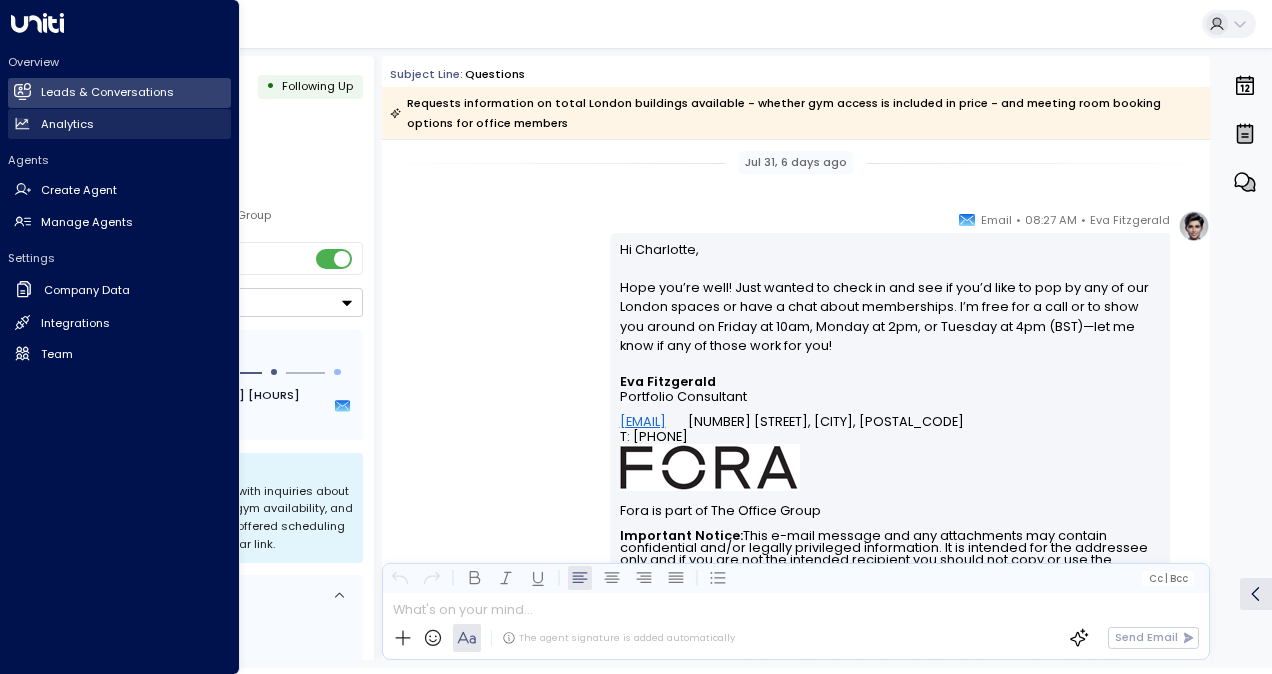 click on "Analytics Analytics" at bounding box center [119, 124] 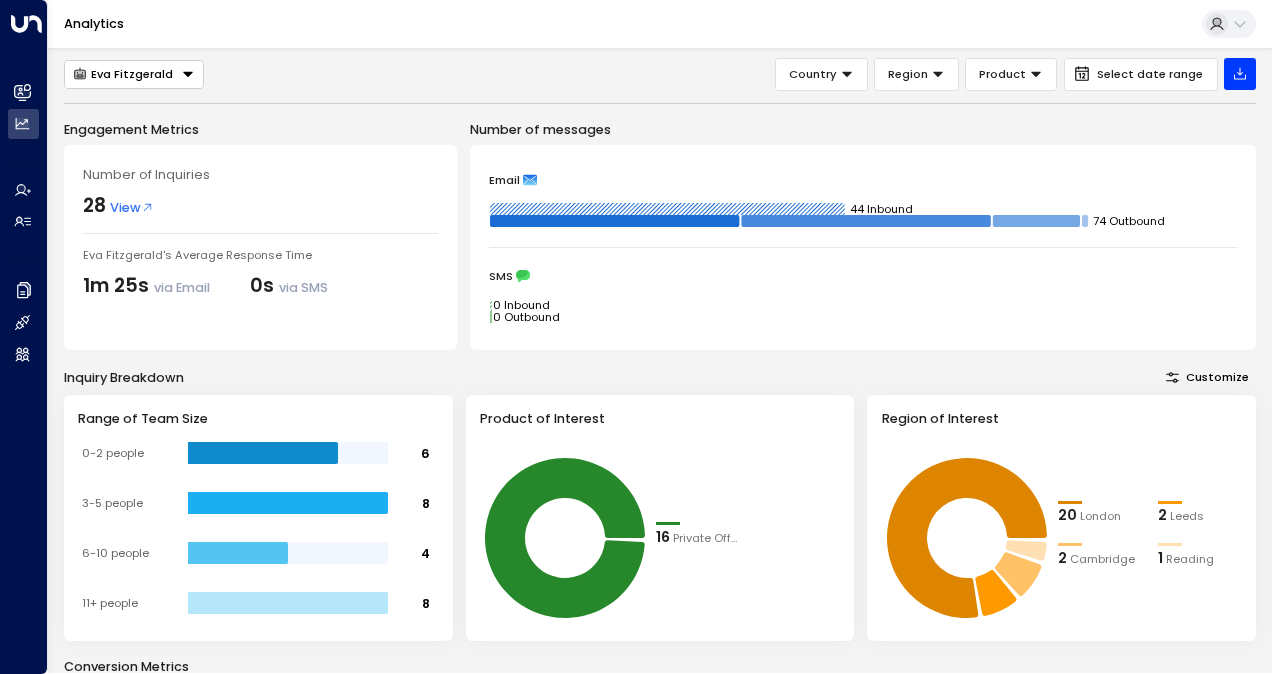scroll, scrollTop: 0, scrollLeft: 0, axis: both 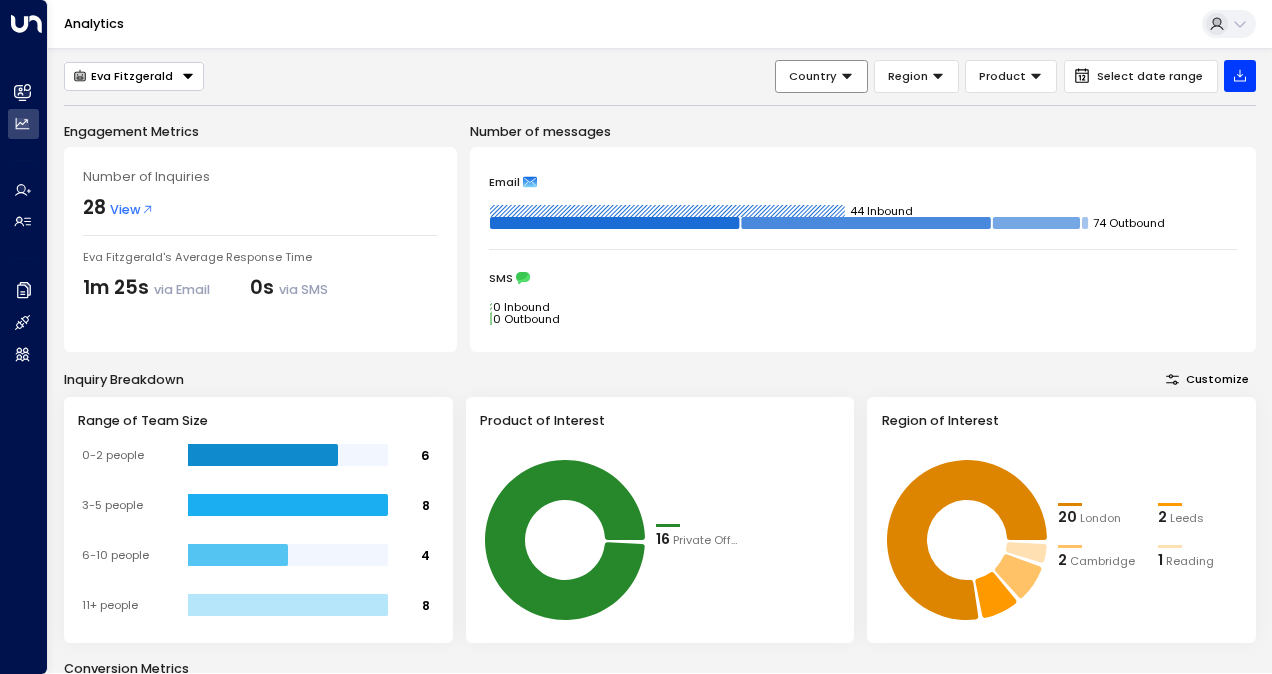 click on "Country" at bounding box center (821, 76) 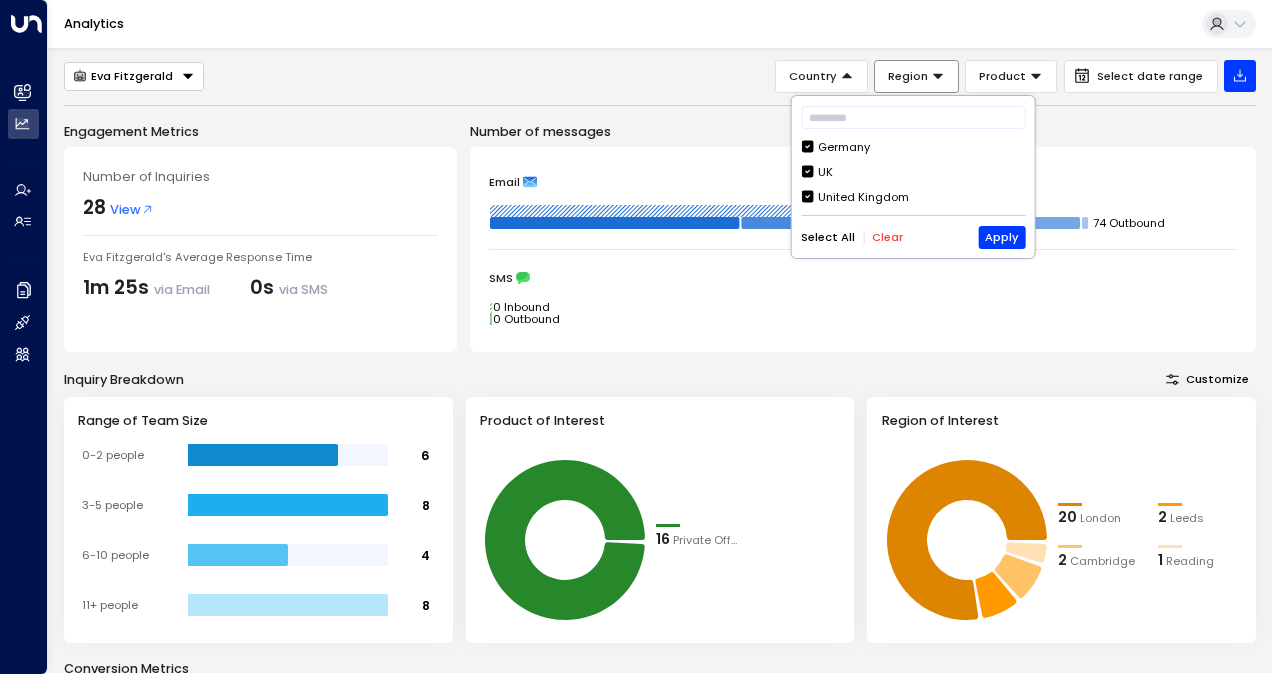 click on "Region" at bounding box center (916, 76) 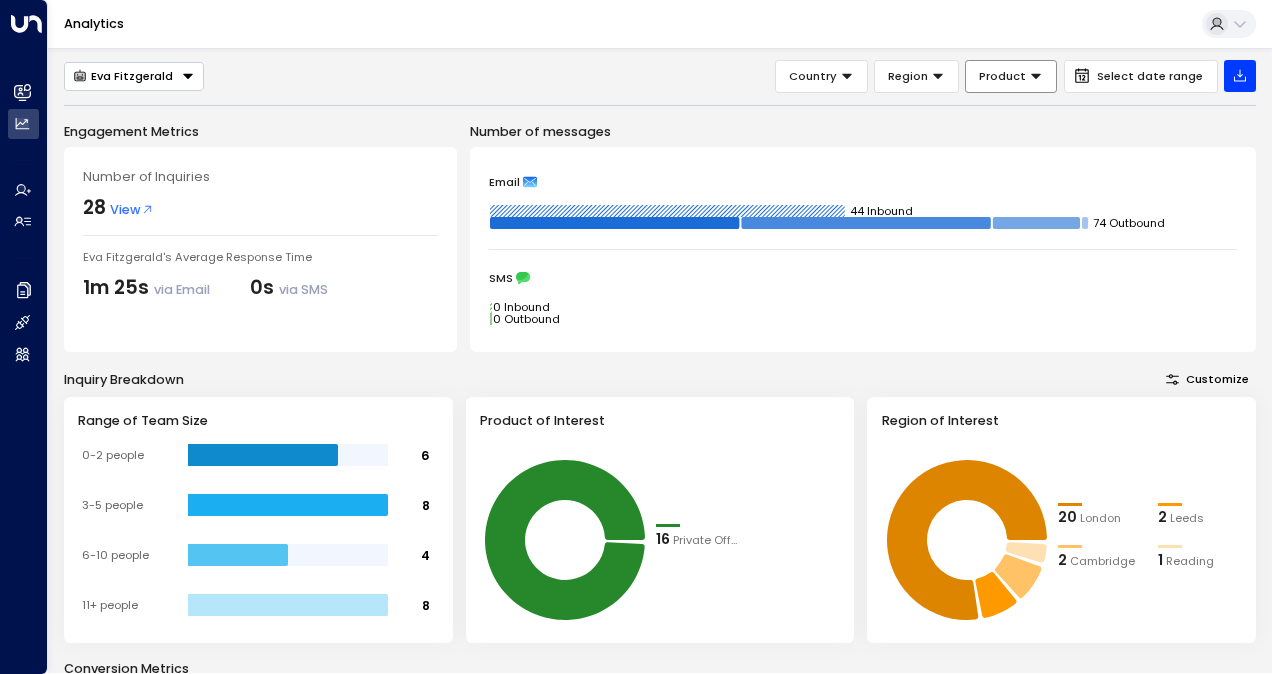click on "Product" at bounding box center (1002, 76) 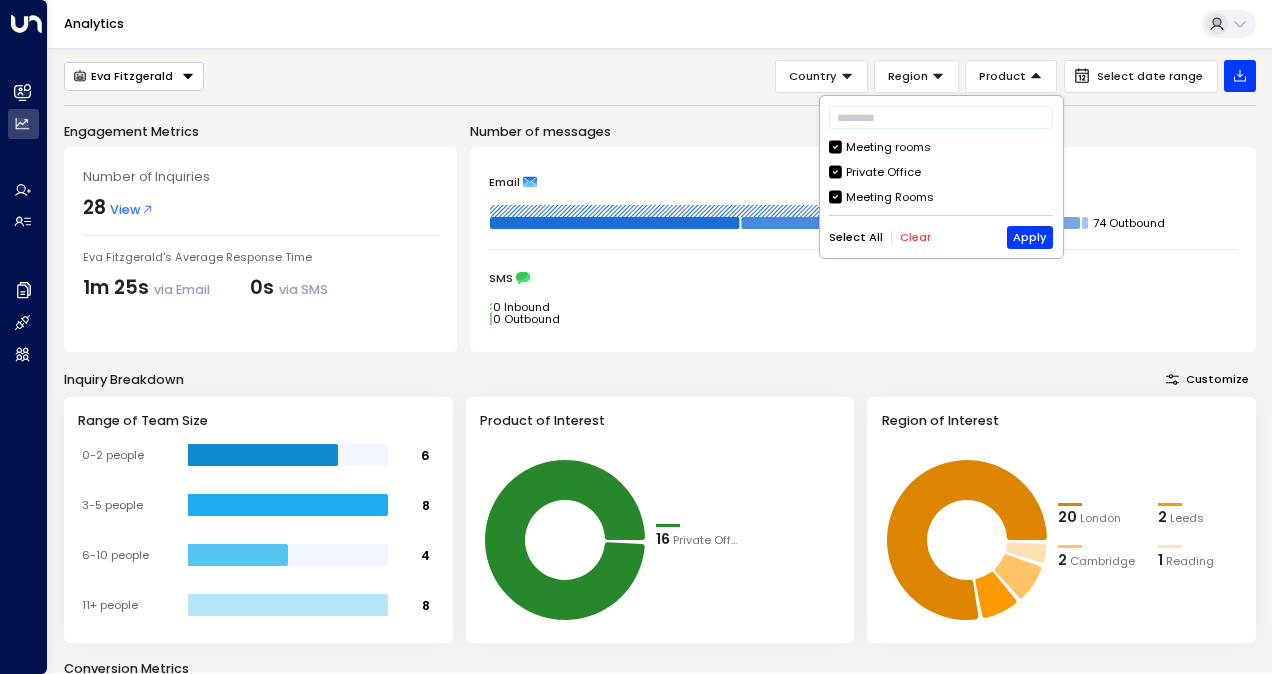 click on "Meeting rooms" at bounding box center (888, 147) 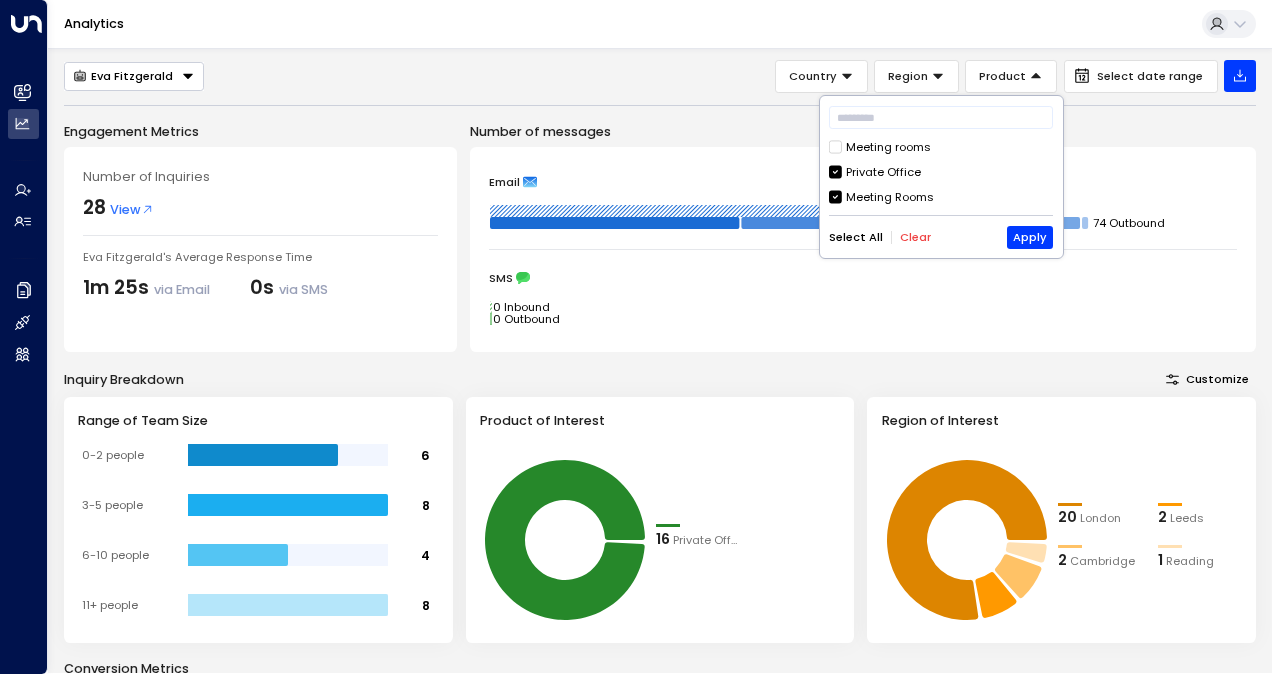 click on "Private Office" at bounding box center (883, 172) 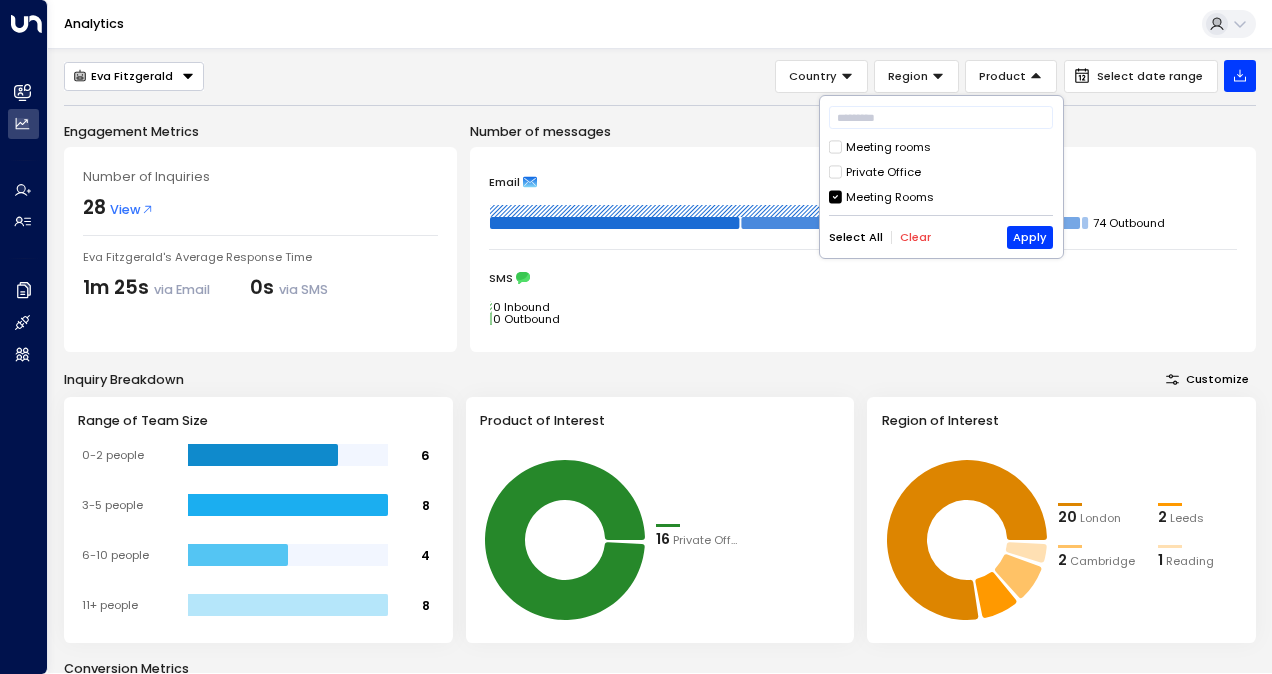 click on "Meeting Rooms" at bounding box center (890, 197) 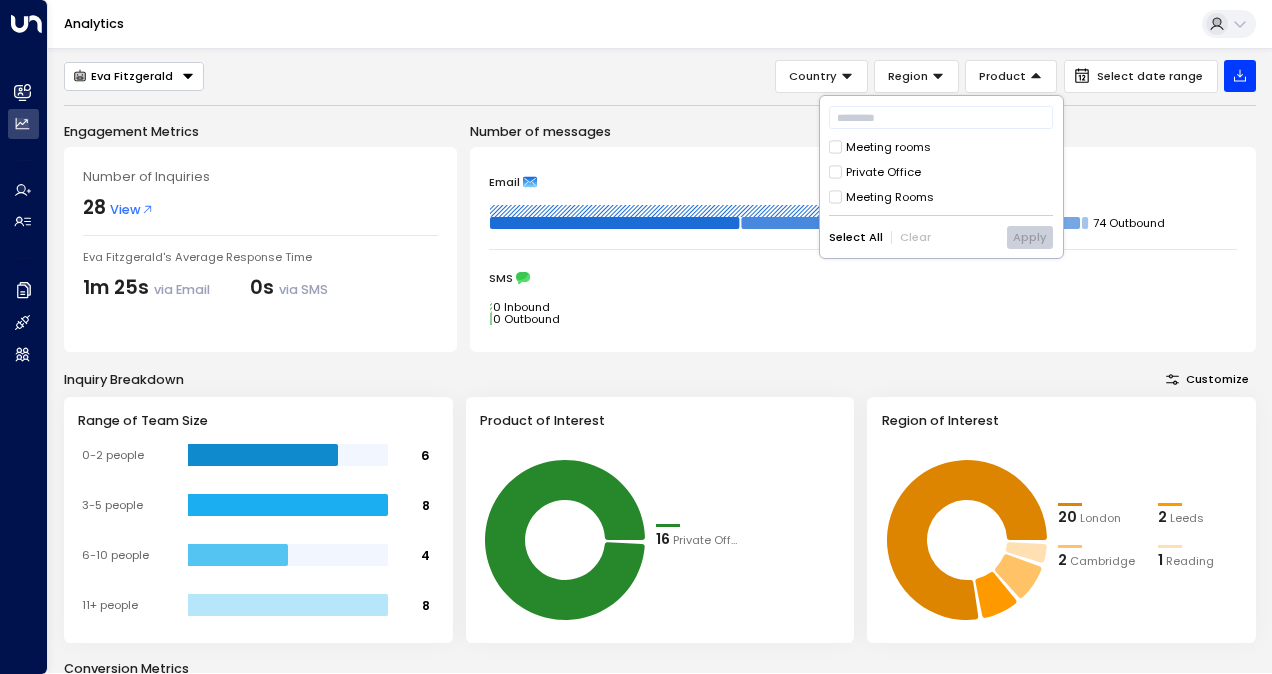 click on "Meeting rooms" at bounding box center [888, 147] 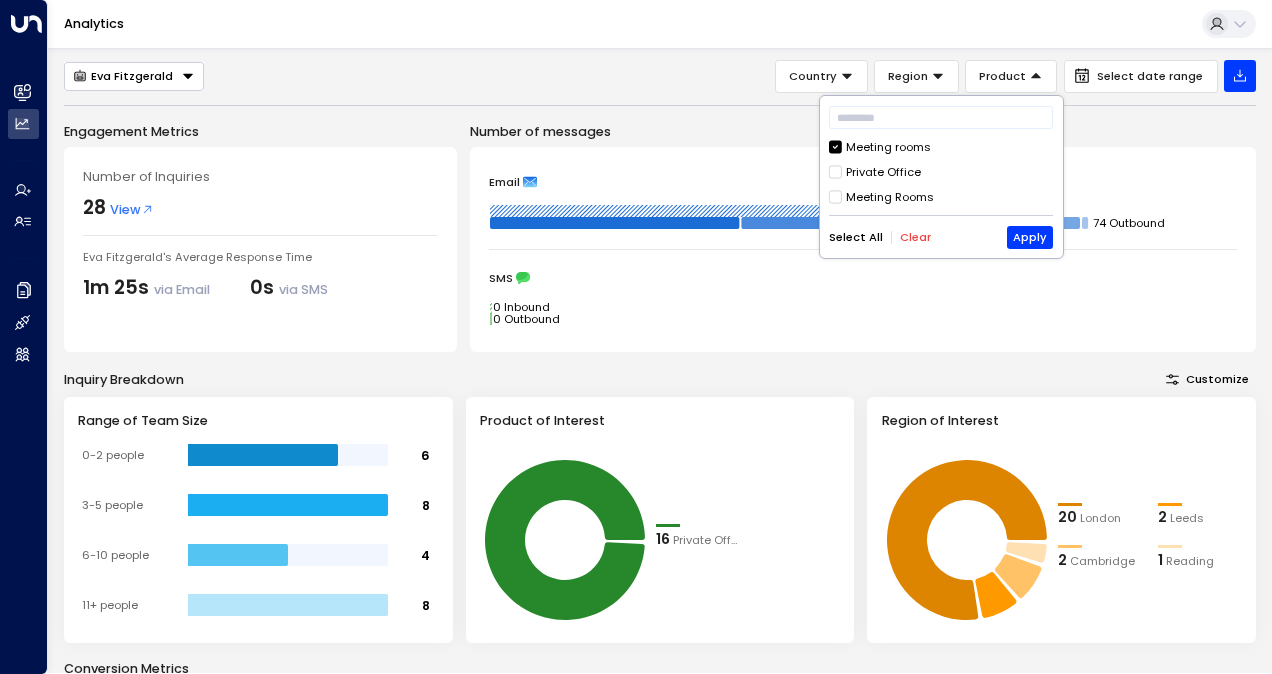 click on "Meeting rooms       Private Office       Meeting Rooms" at bounding box center (941, 172) 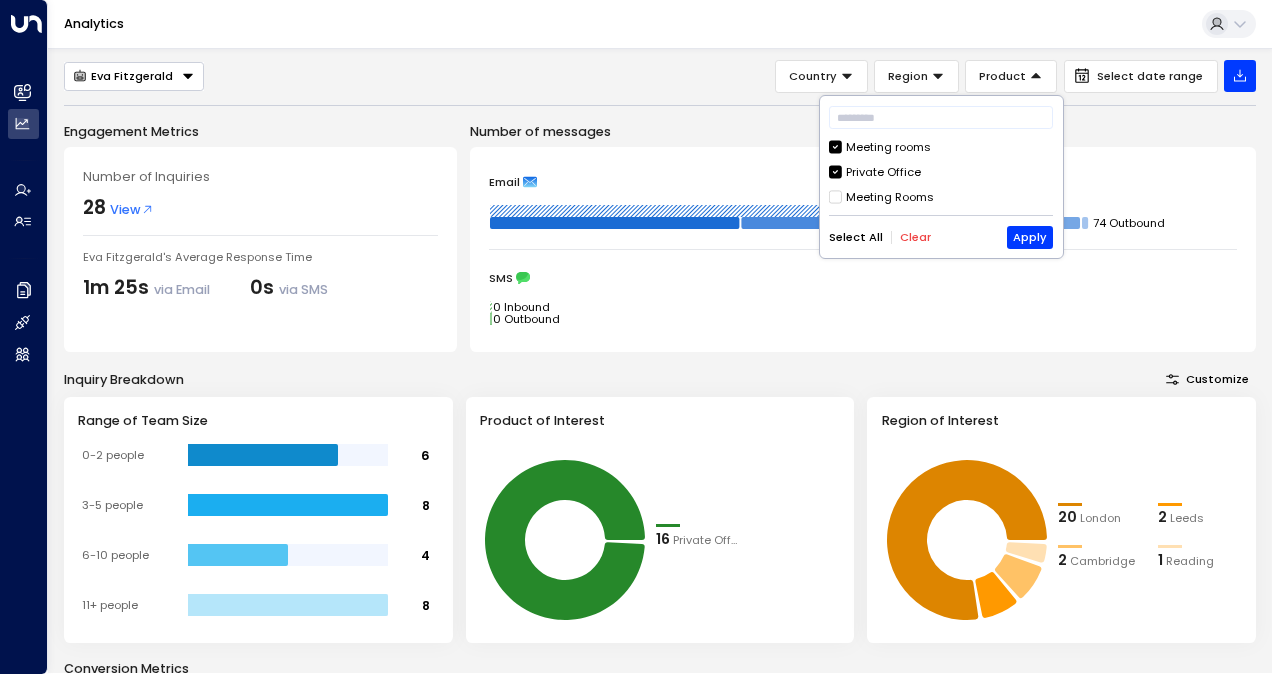 click on "Meeting rooms" at bounding box center [888, 147] 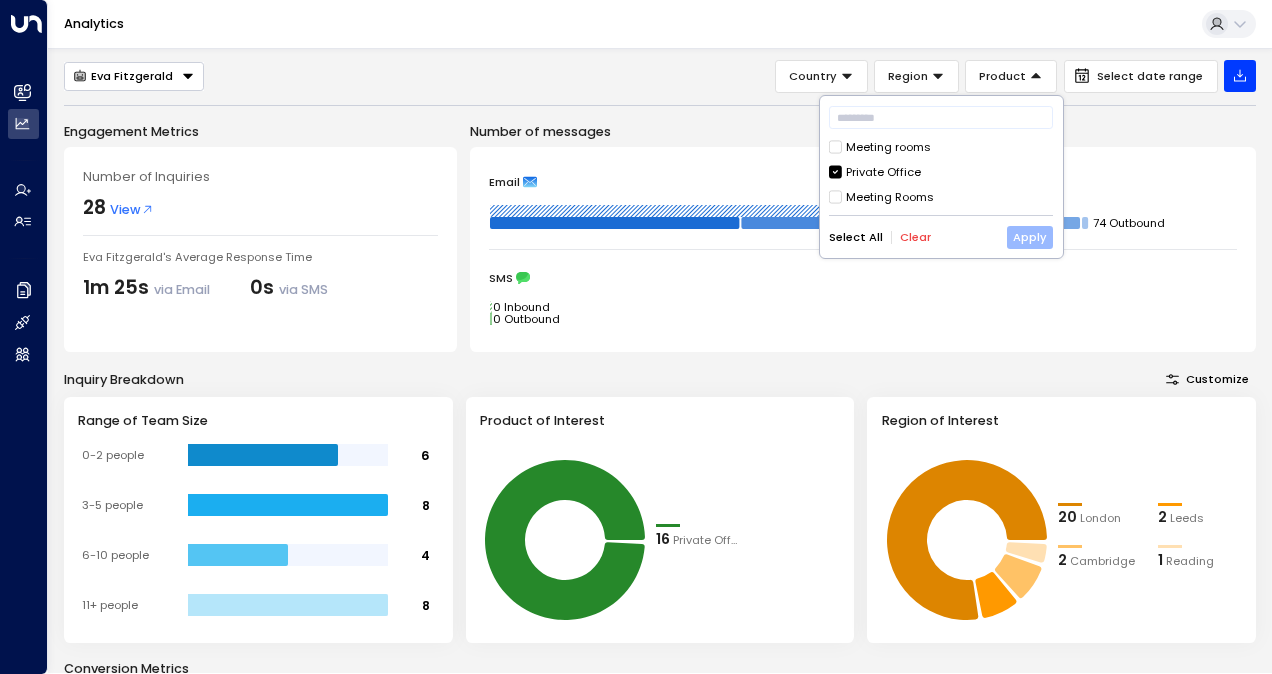click on "Apply" at bounding box center [1030, 237] 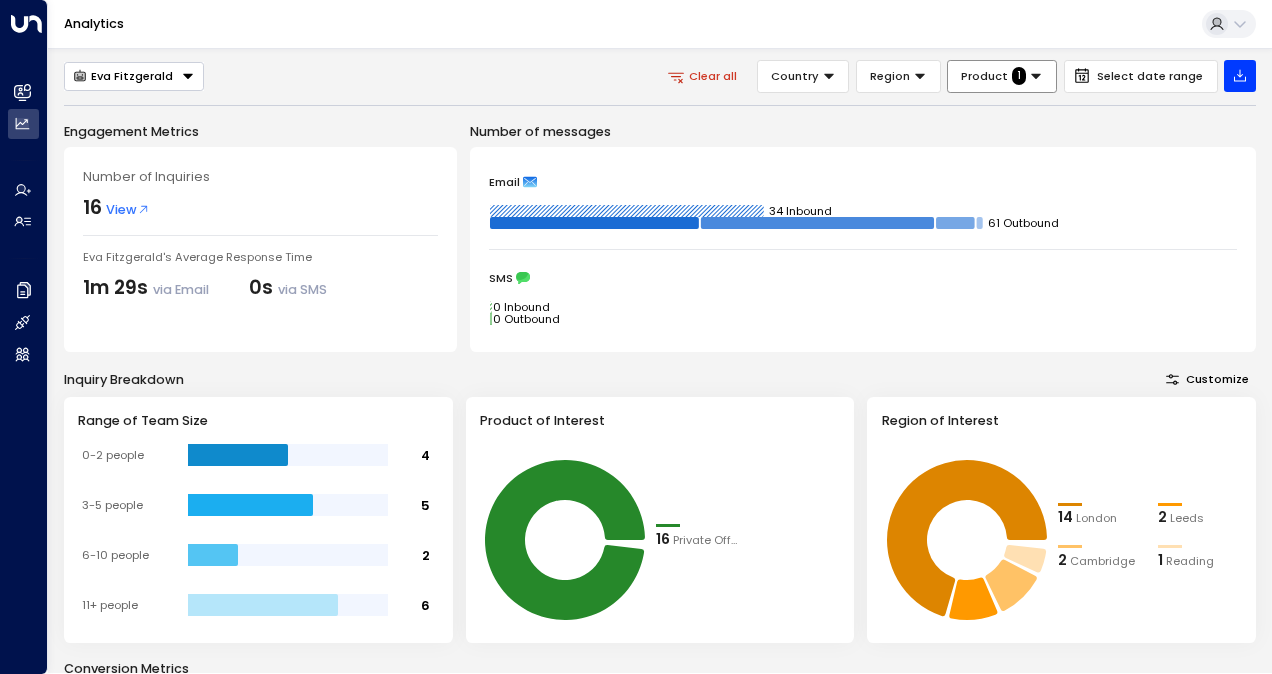 click on "Product 1" at bounding box center [1002, 76] 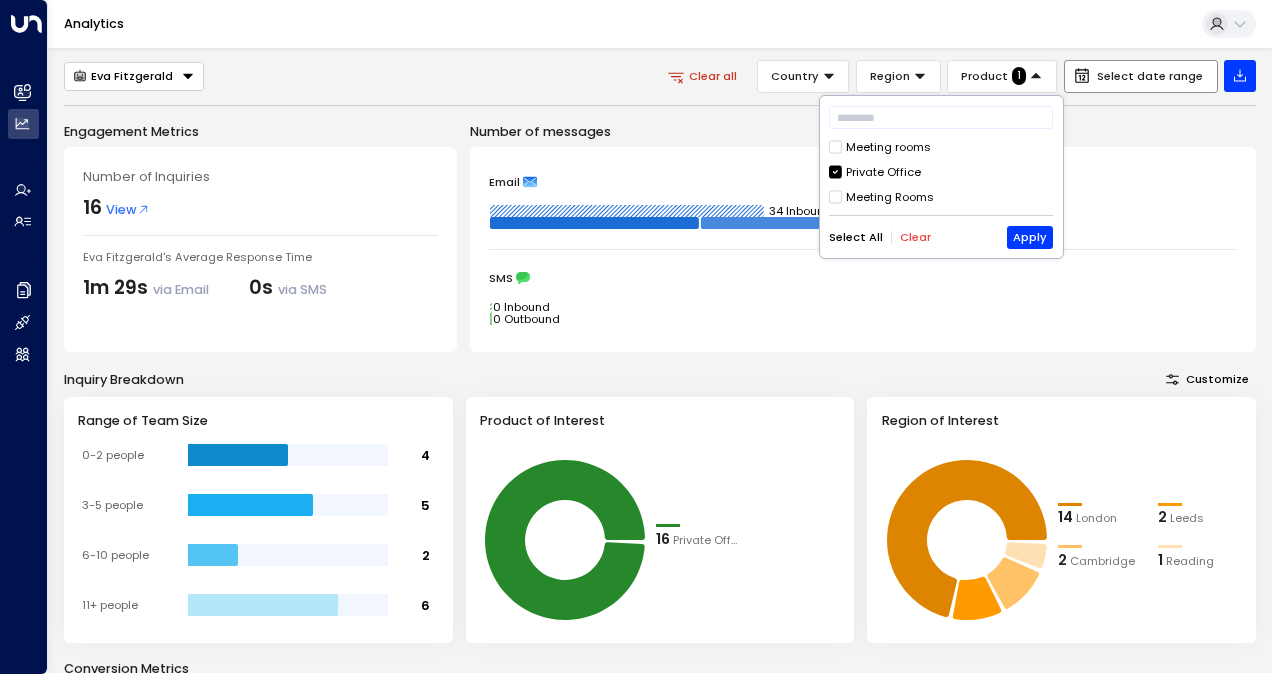 click on "Select date range" at bounding box center (1141, 76) 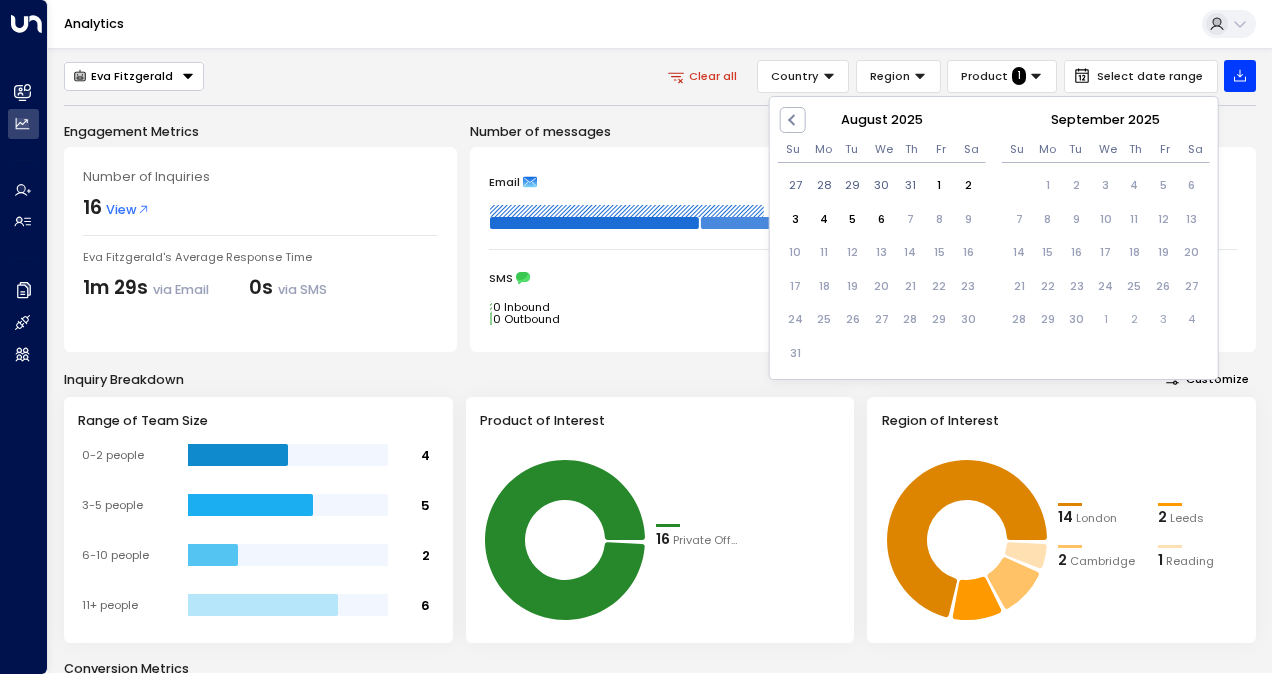 click on "Eva Fitzgerald Clear all Country Region Product 1 Select date range Previous Month August 2025 Su Mo Tu We Th Fr Sa 27 28 29 30 31 1 2 3 4 5 6 7 8 9 10 11 12 13 14 15 16 17 18 19 20 21 22 23 24 25 26 27 28 29 30 31 September 2025 Su Mo Tu We Th Fr Sa 1 2 3 4 5 6 7 8 9 10 11 12 13 14 15 16 17 18 19 20 21 22 23 24 25 26 27 28 29 30 1 2 3 4" at bounding box center (660, 76) 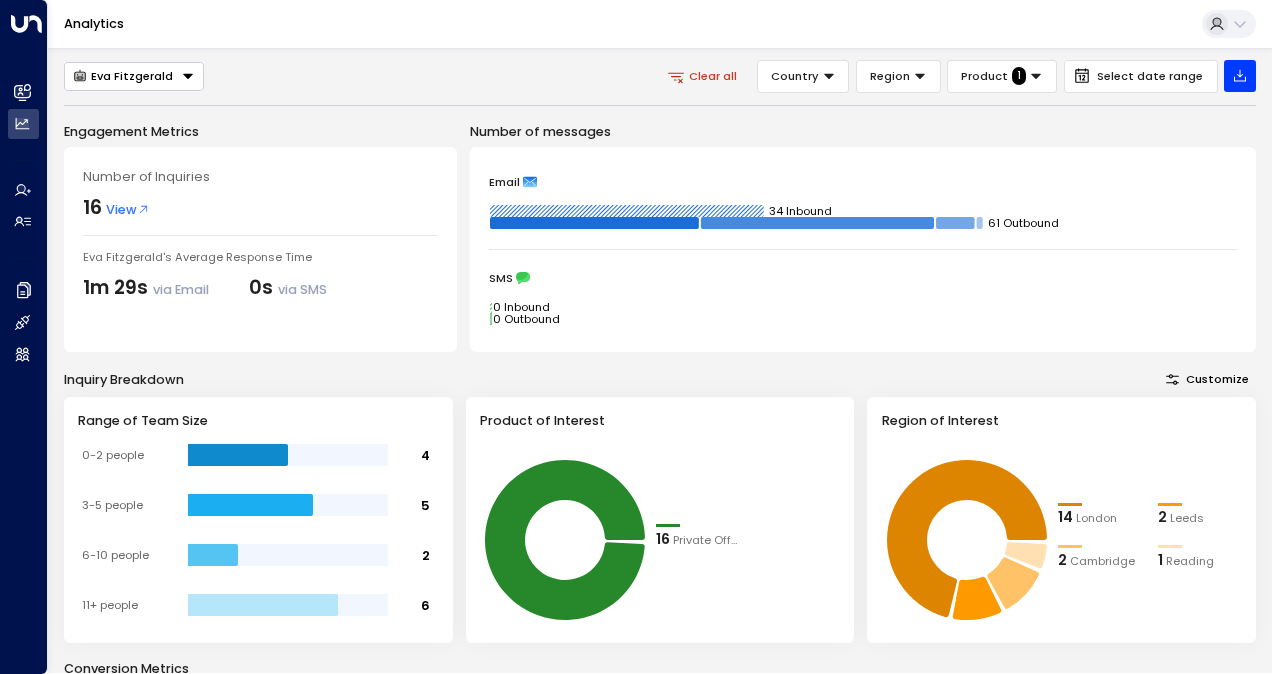 click on "Eva Fitzgerald" at bounding box center [123, 76] 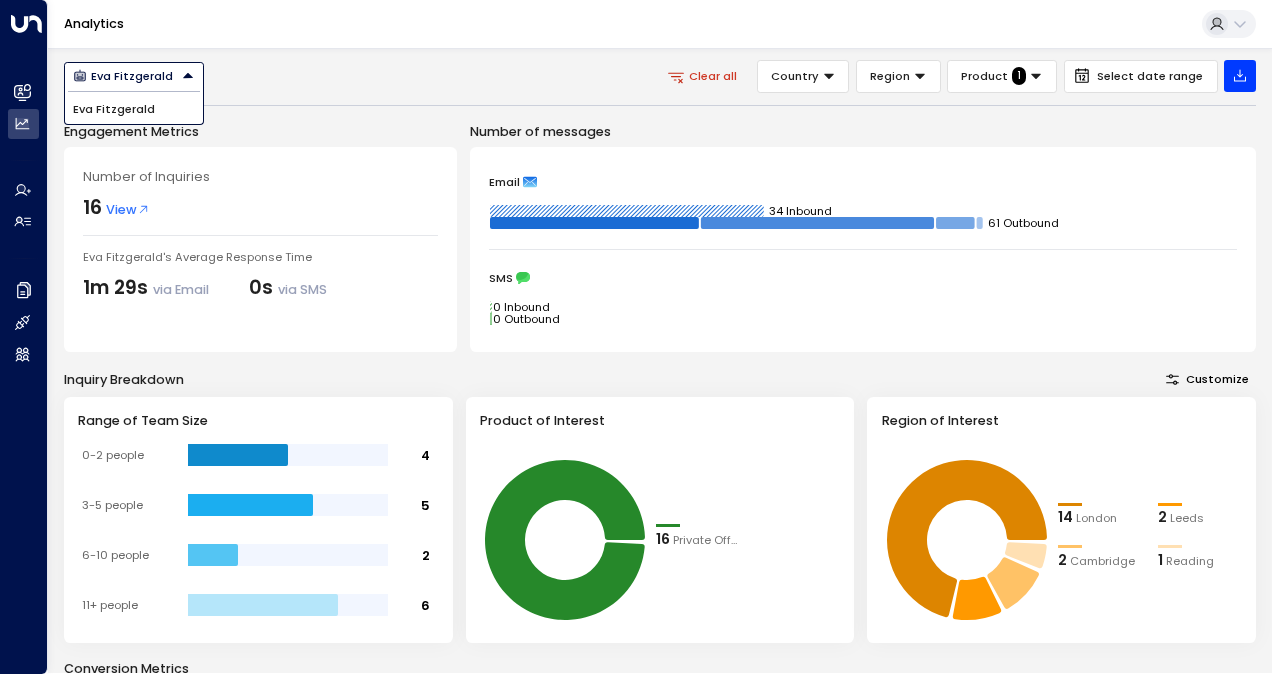 click on "[FIRST] [LAST] [FIRST] [LAST] Clear all Country Region Product 1 Select date range" at bounding box center (660, 76) 